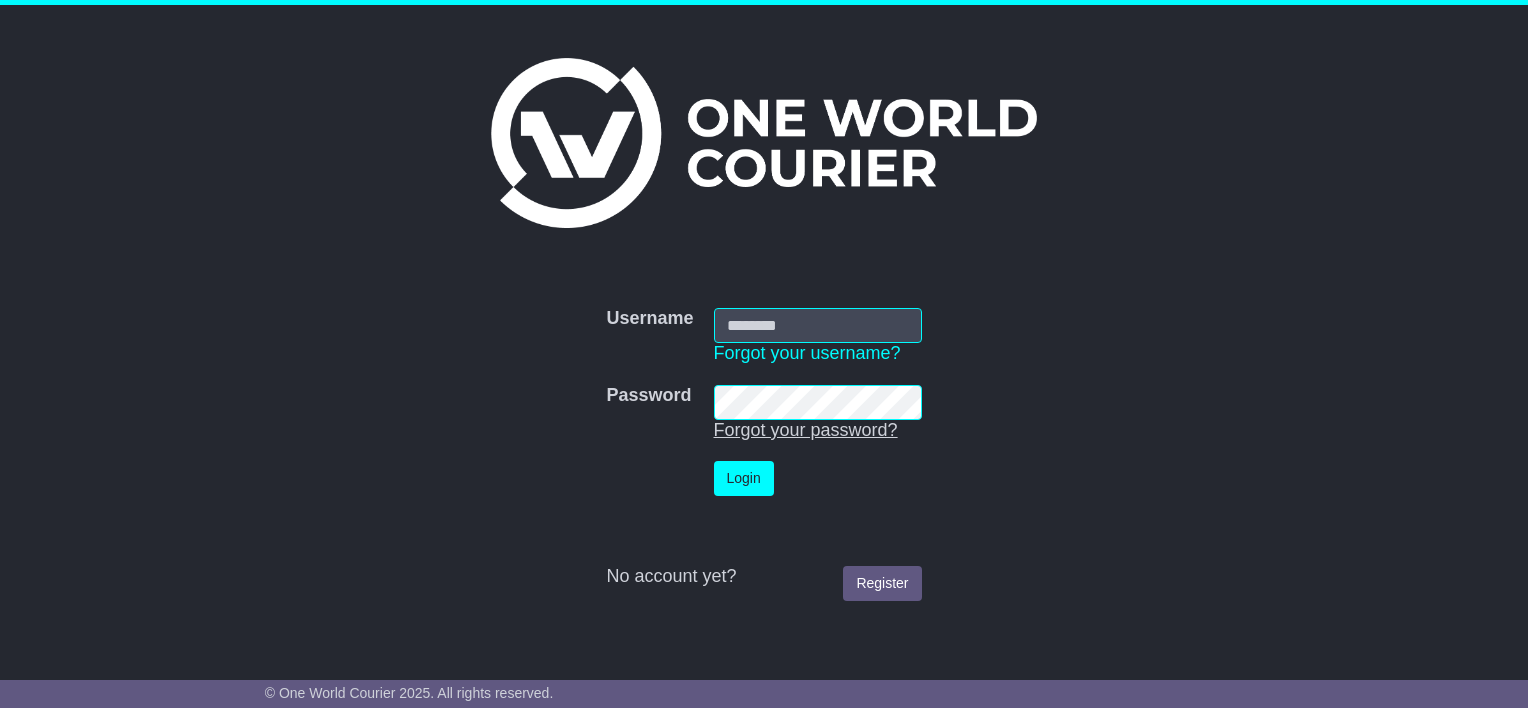 scroll, scrollTop: 0, scrollLeft: 0, axis: both 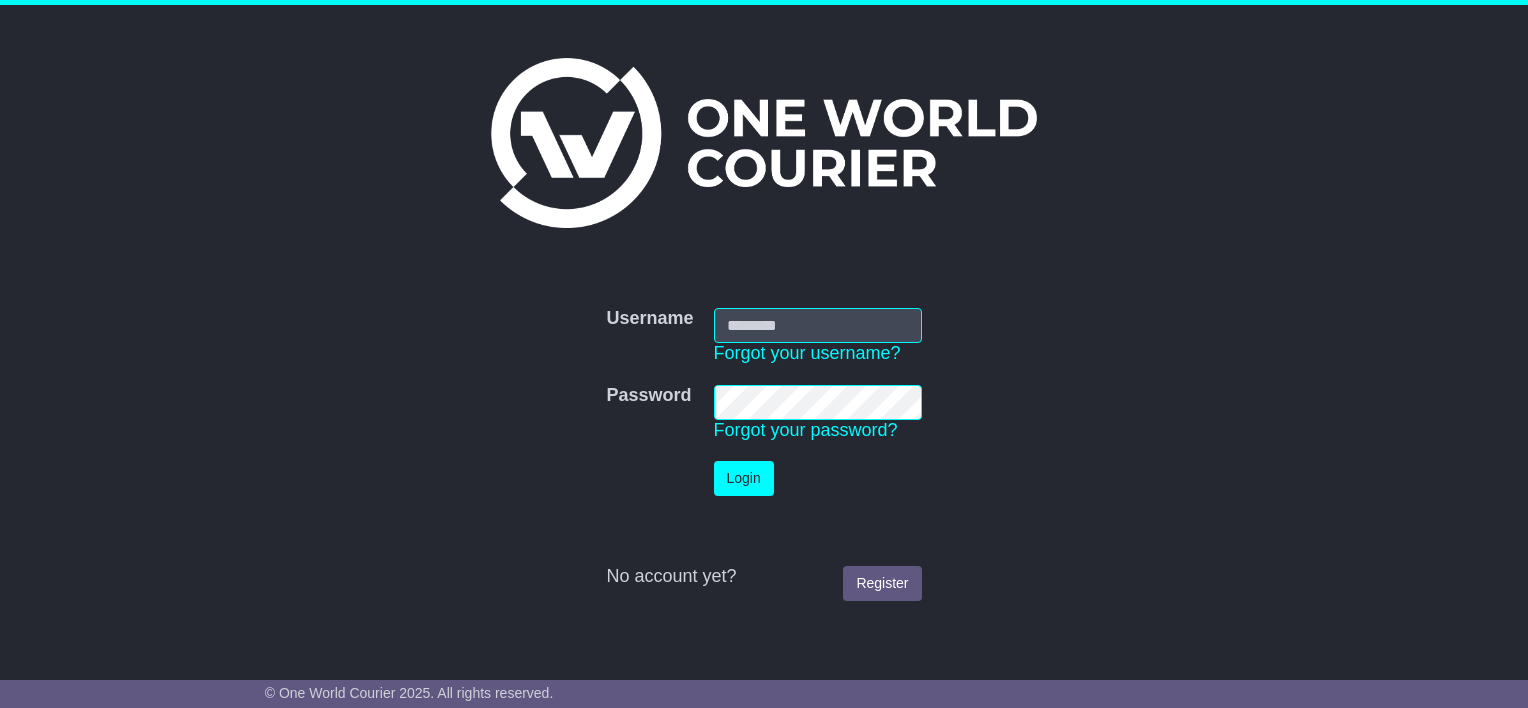 type on "**********" 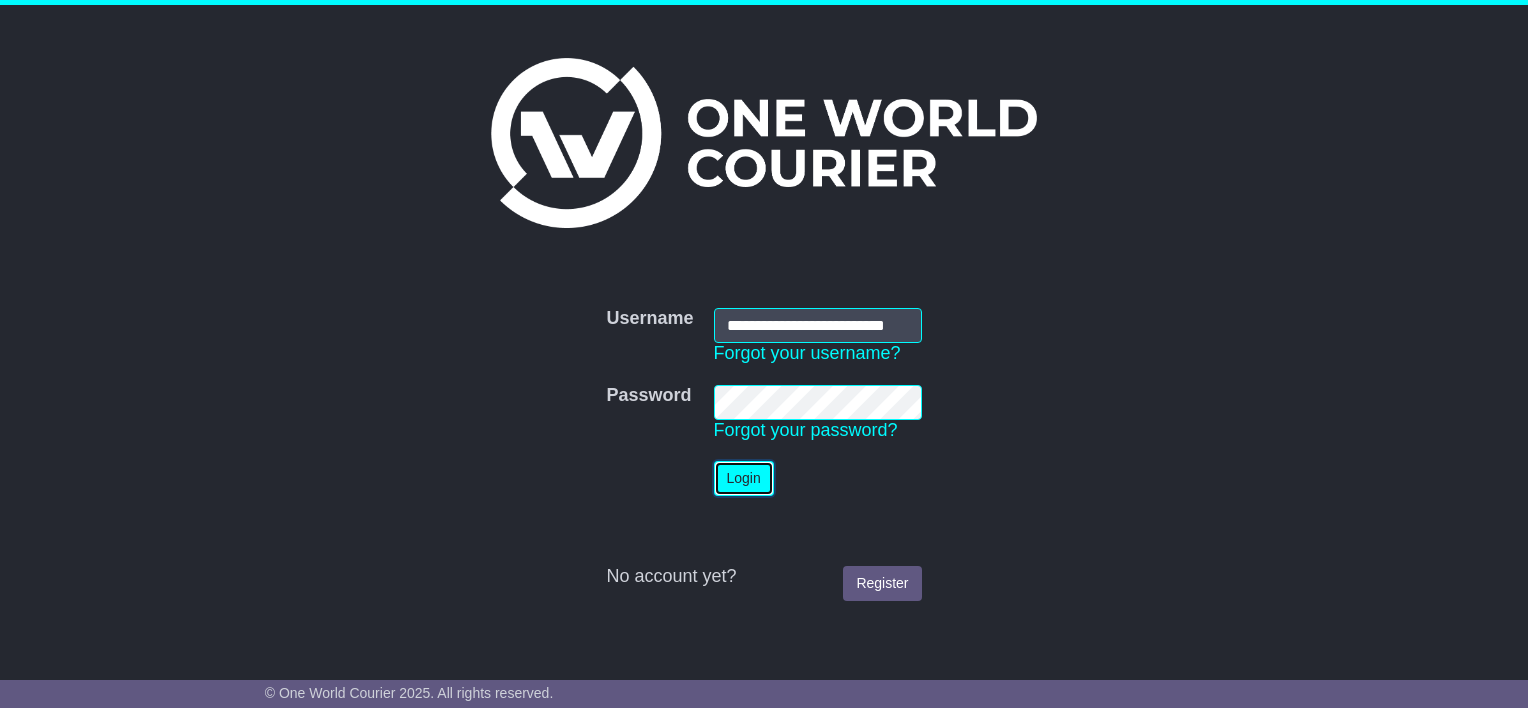 click on "Login" at bounding box center [744, 478] 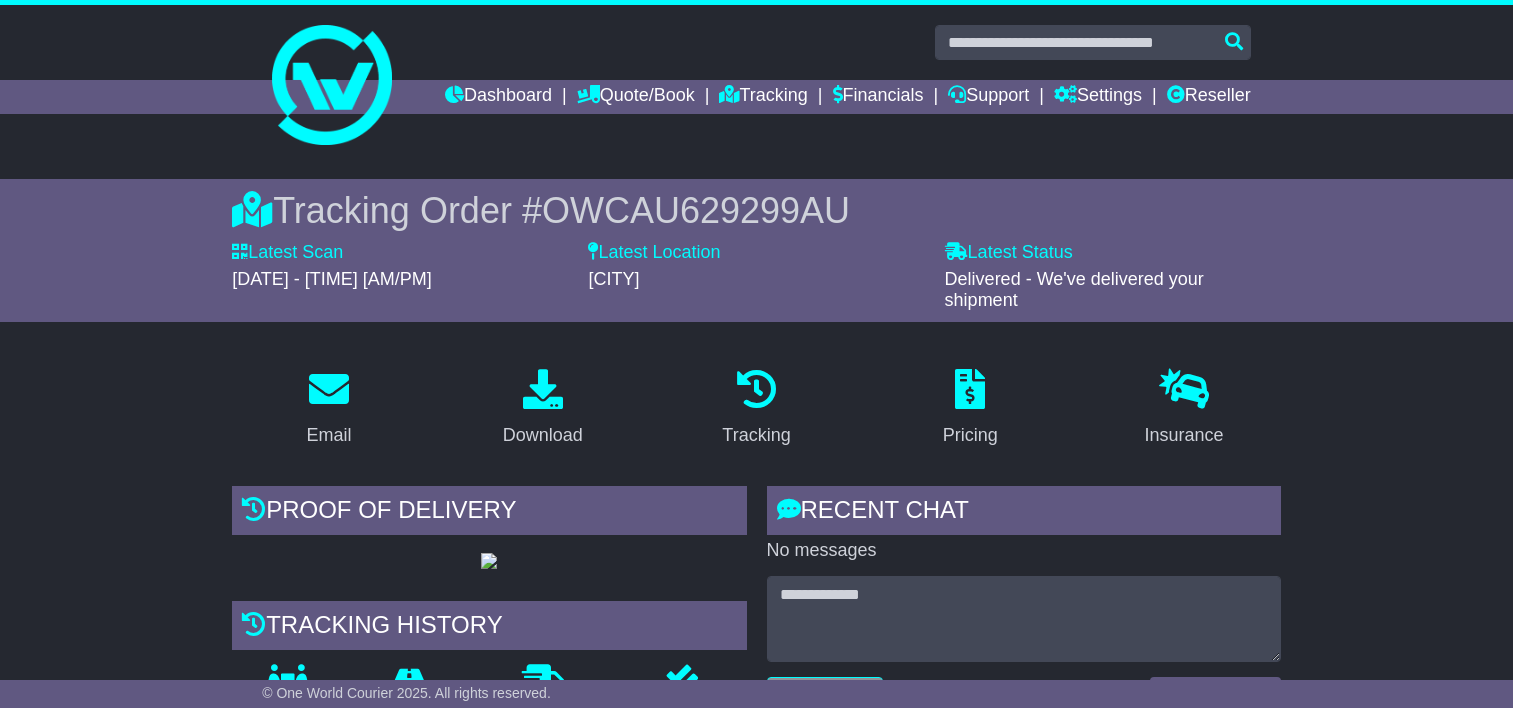 scroll, scrollTop: 0, scrollLeft: 0, axis: both 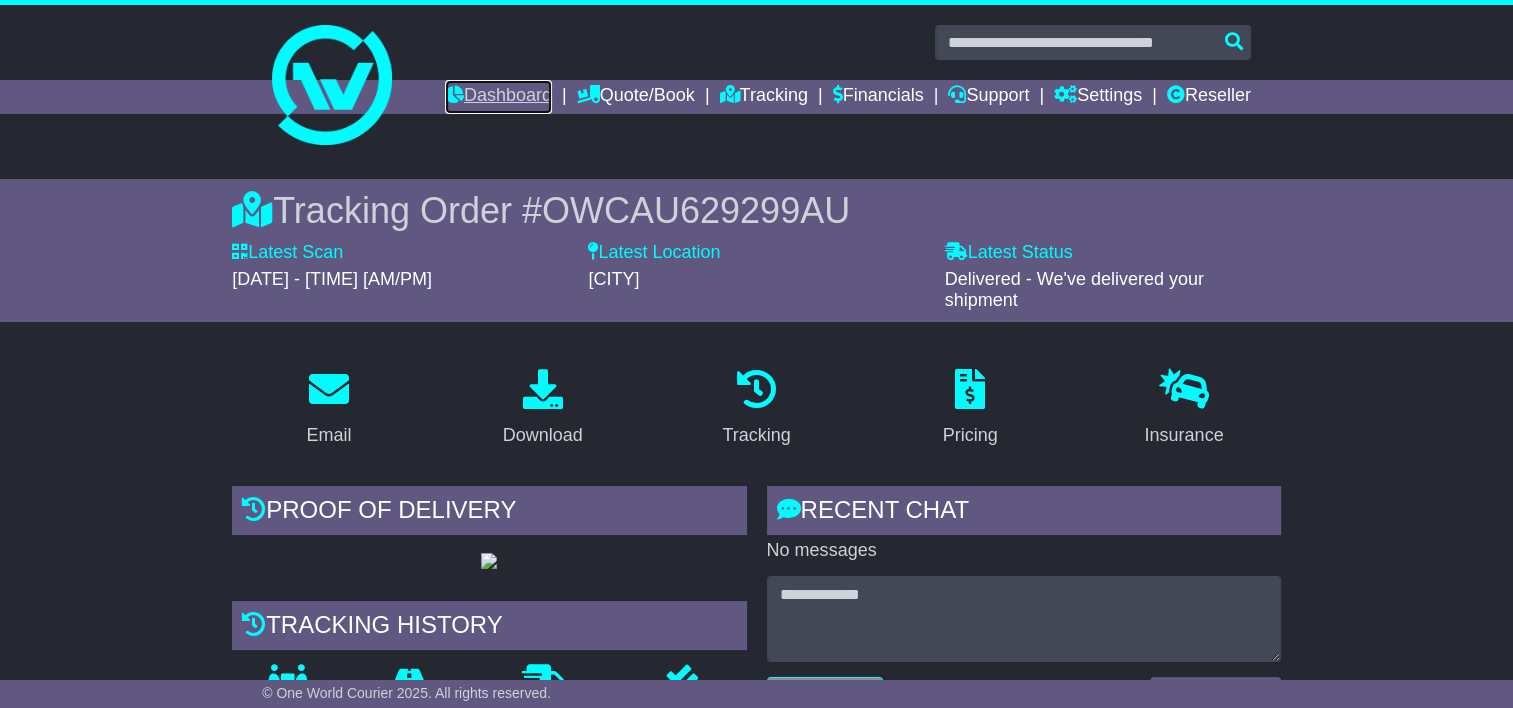 click on "Dashboard" at bounding box center (498, 97) 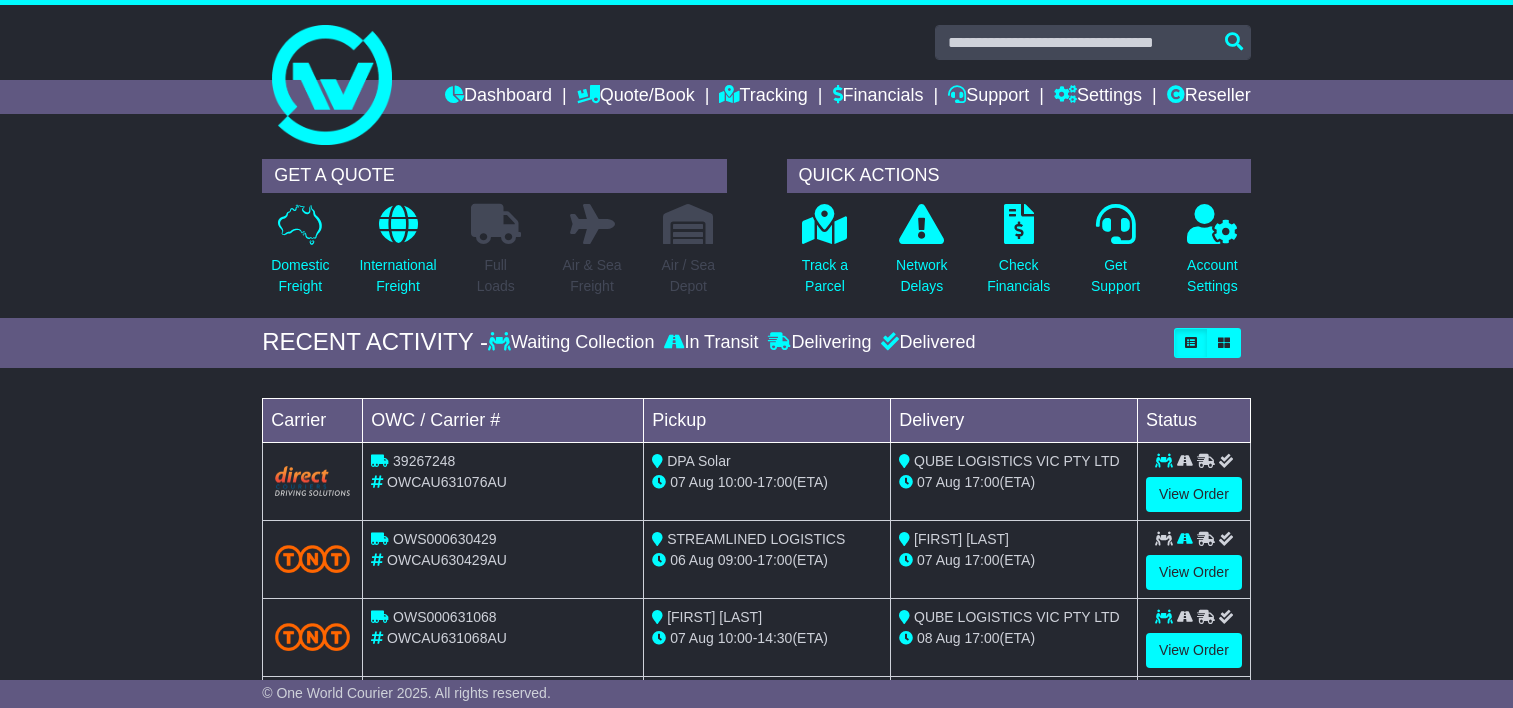 scroll, scrollTop: 0, scrollLeft: 0, axis: both 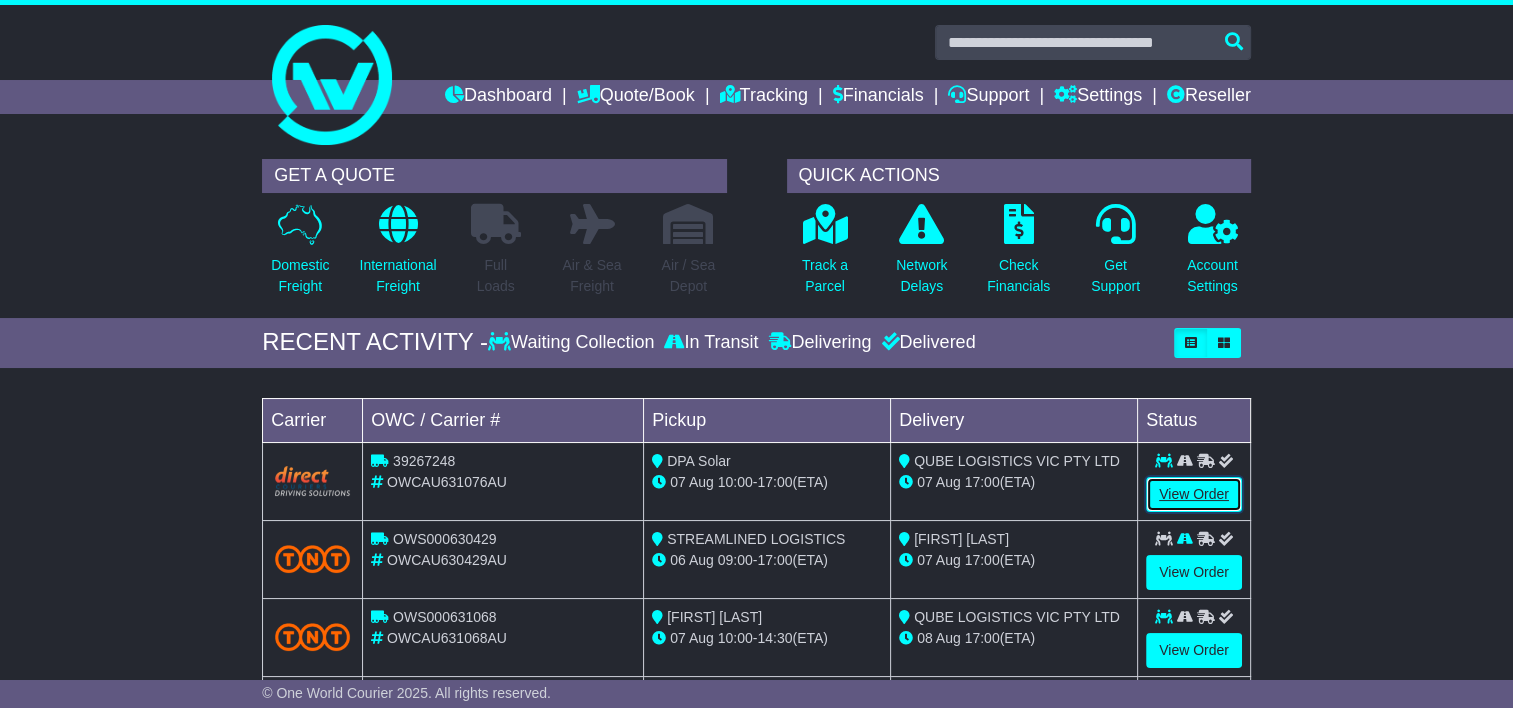 click on "View Order" at bounding box center [1194, 494] 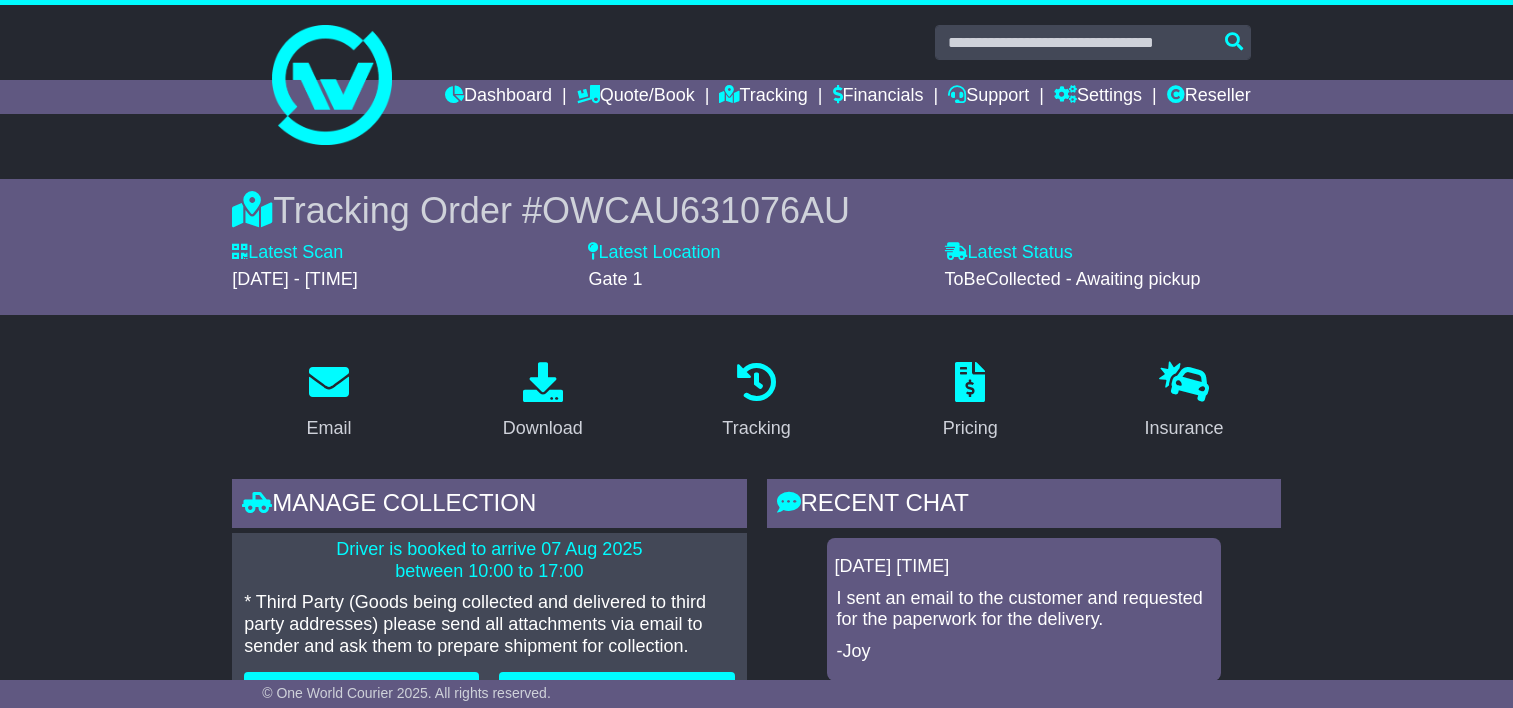 scroll, scrollTop: 0, scrollLeft: 0, axis: both 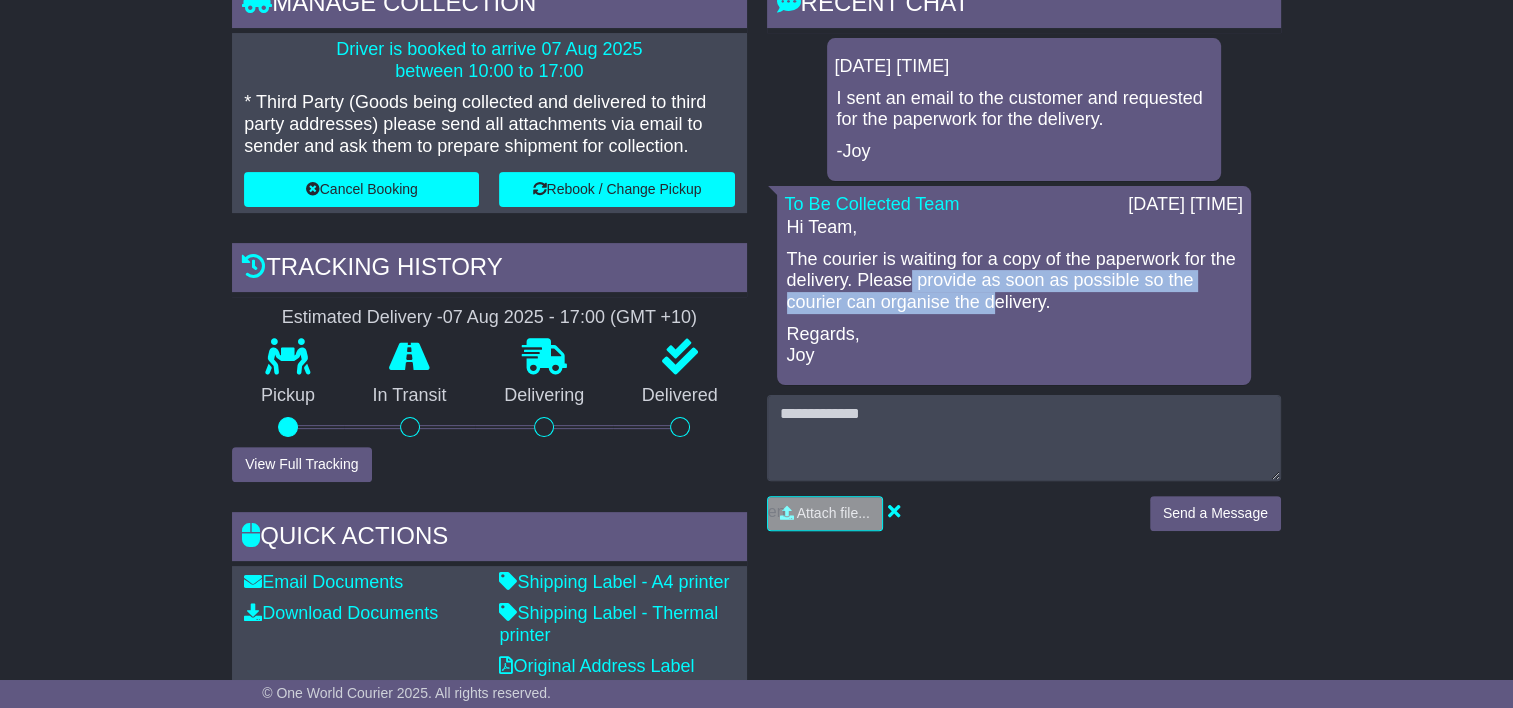 drag, startPoint x: 995, startPoint y: 307, endPoint x: 907, endPoint y: 281, distance: 91.76056 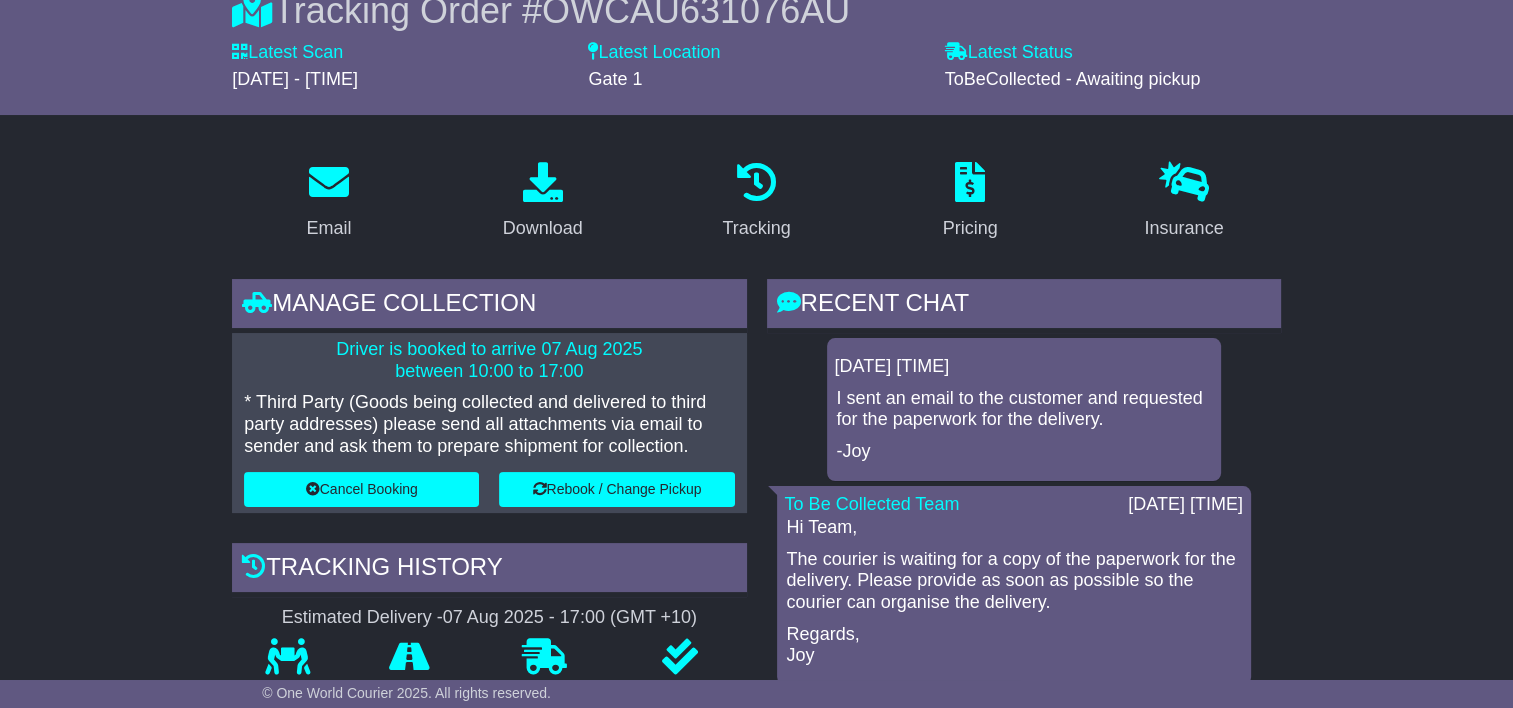 scroll, scrollTop: 400, scrollLeft: 0, axis: vertical 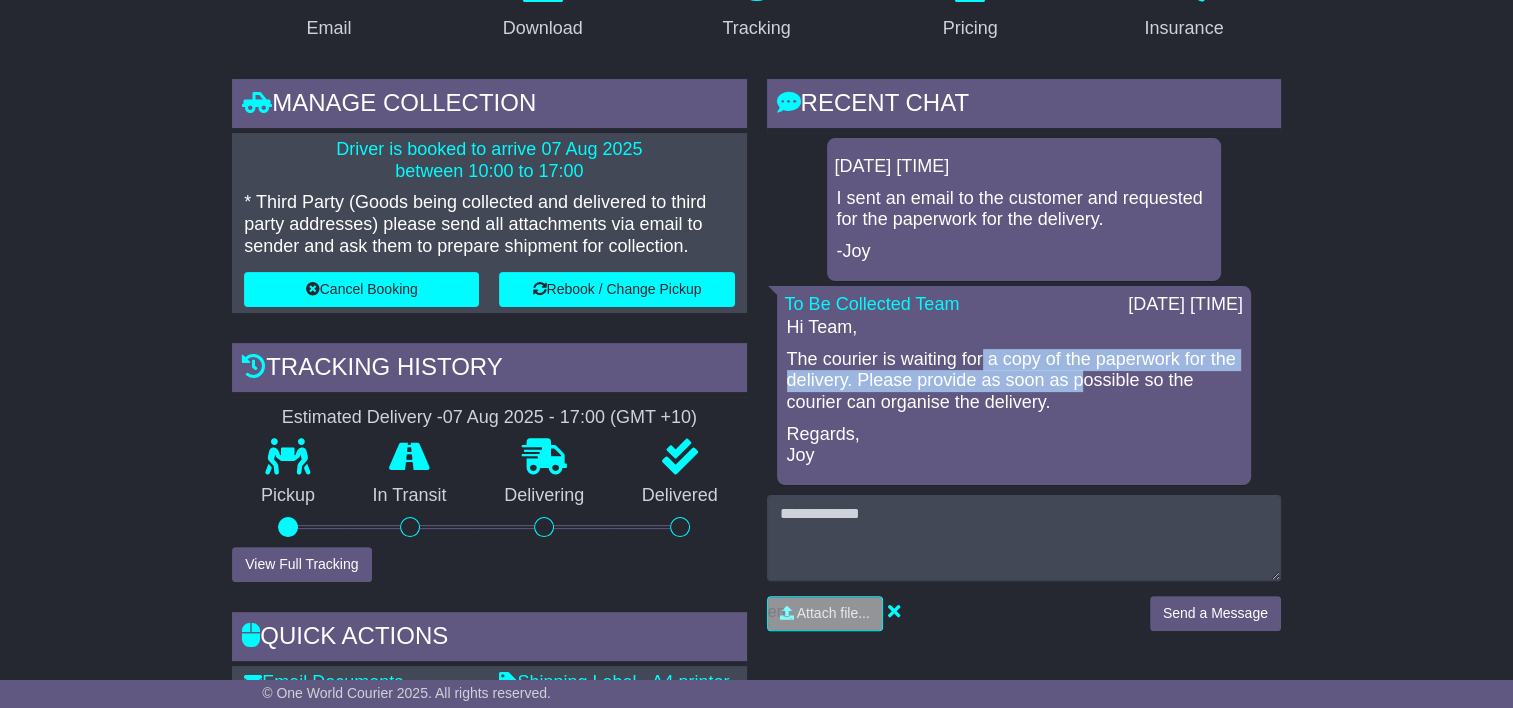 drag, startPoint x: 982, startPoint y: 364, endPoint x: 1076, endPoint y: 380, distance: 95.35198 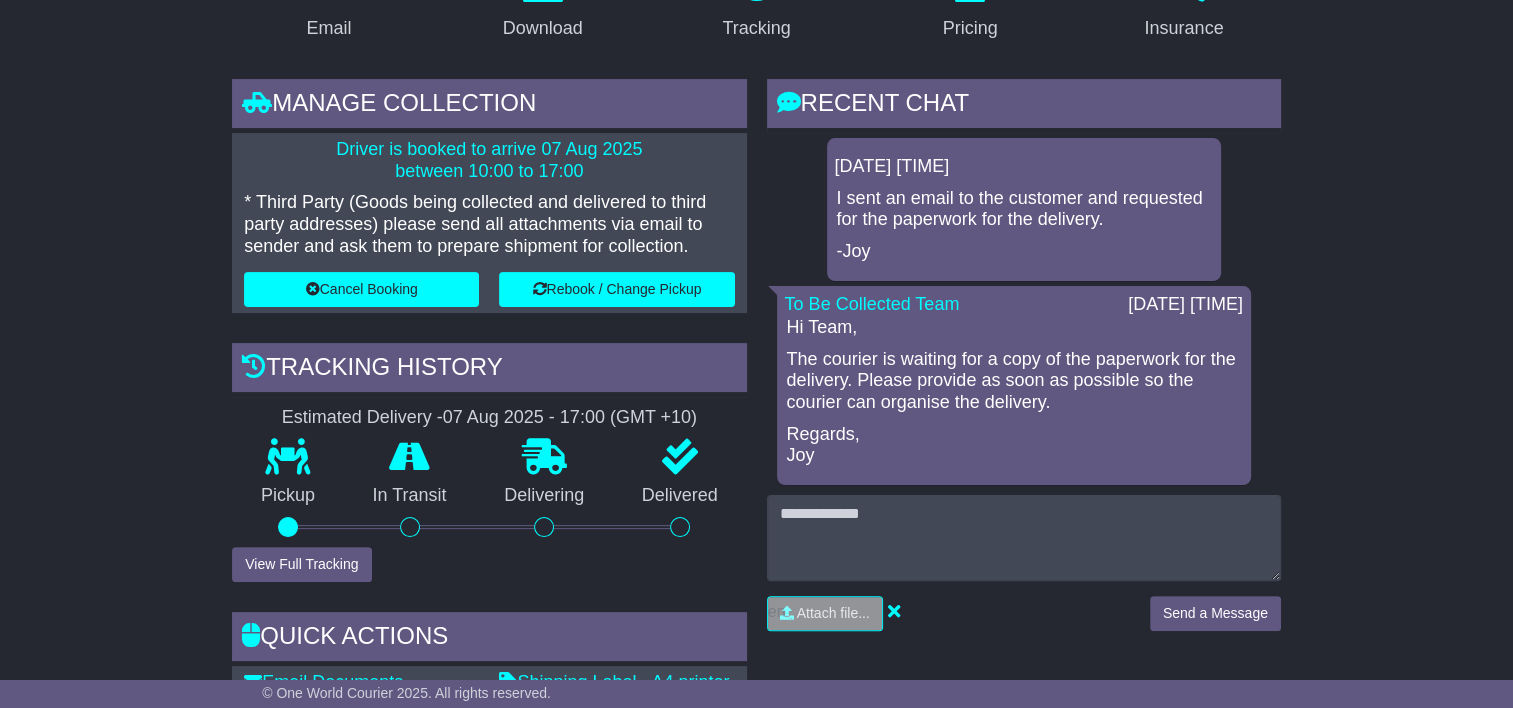 drag, startPoint x: 1076, startPoint y: 380, endPoint x: 990, endPoint y: 400, distance: 88.29496 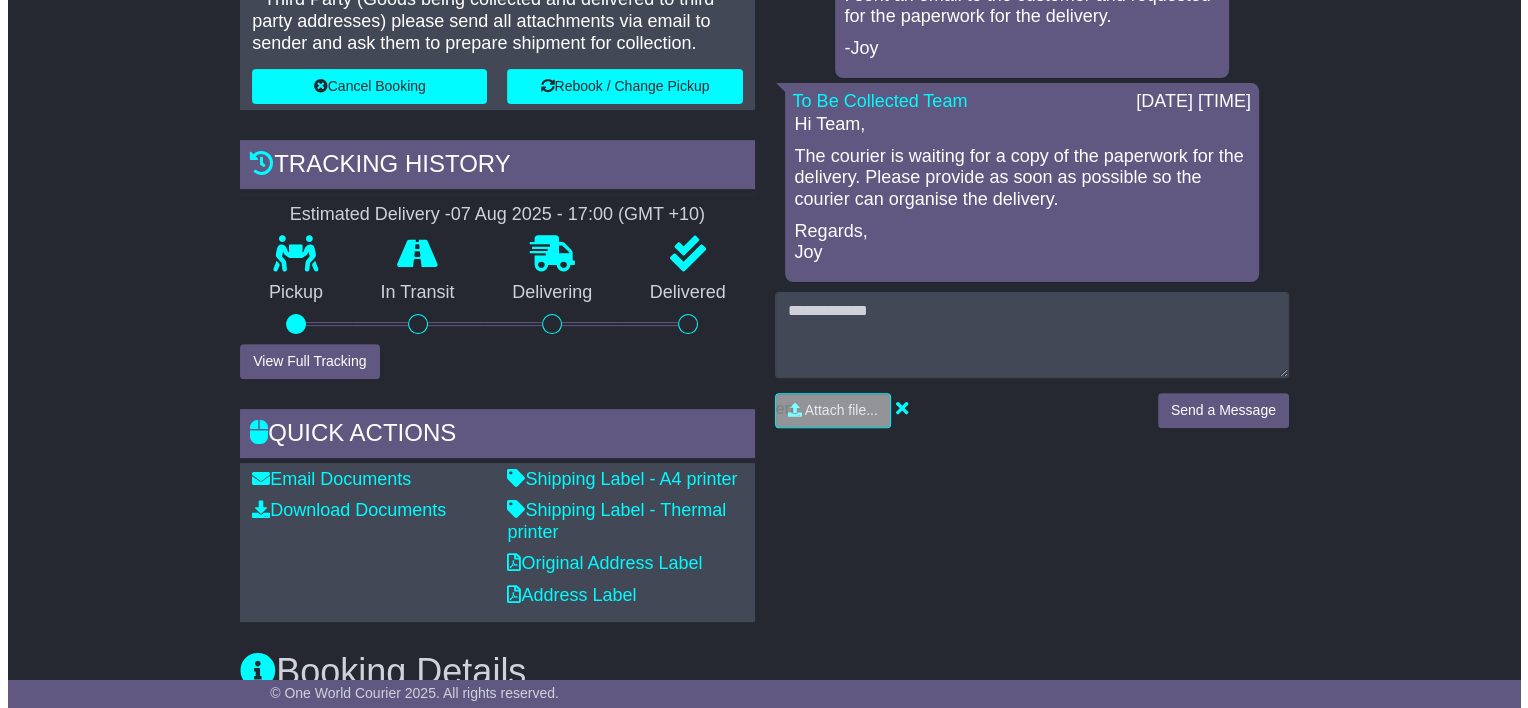 scroll, scrollTop: 600, scrollLeft: 0, axis: vertical 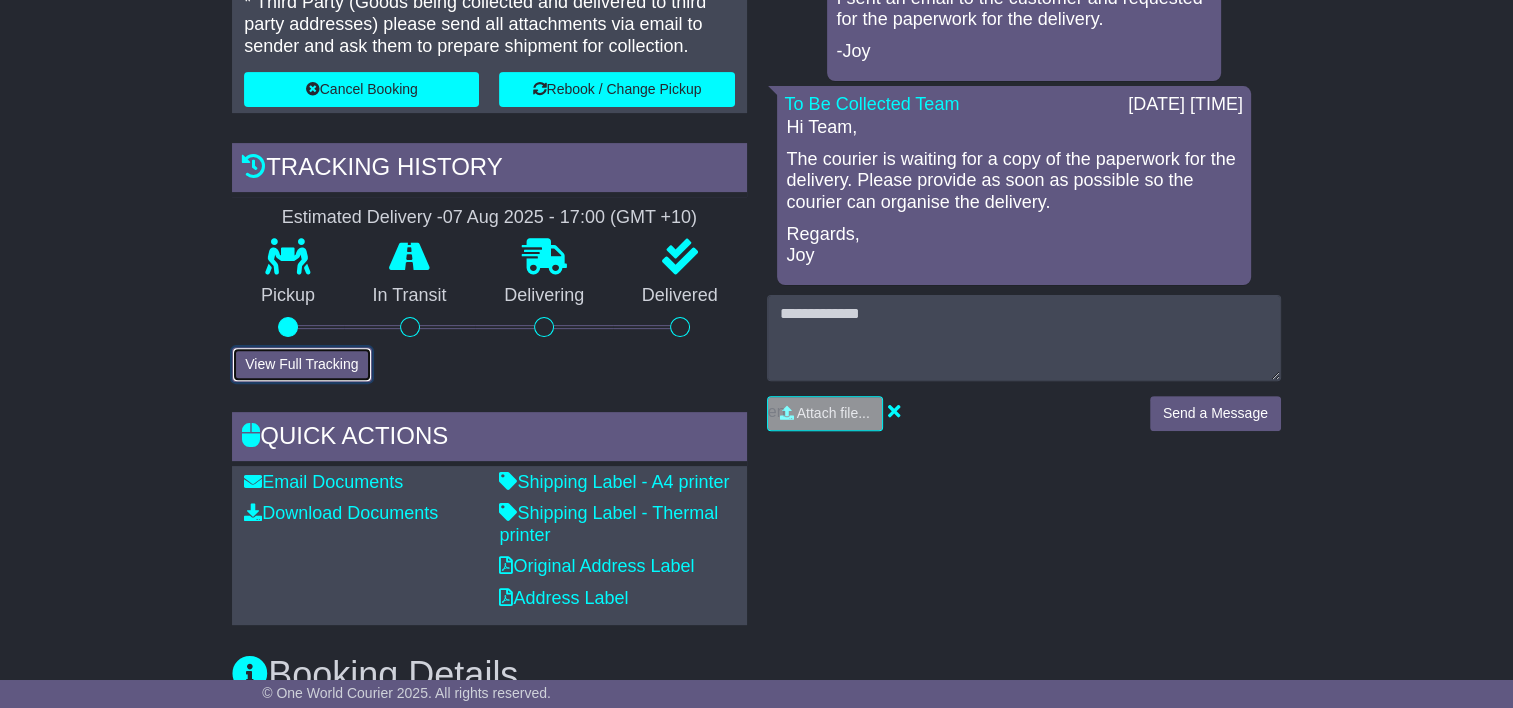 click on "View Full Tracking" at bounding box center [301, 364] 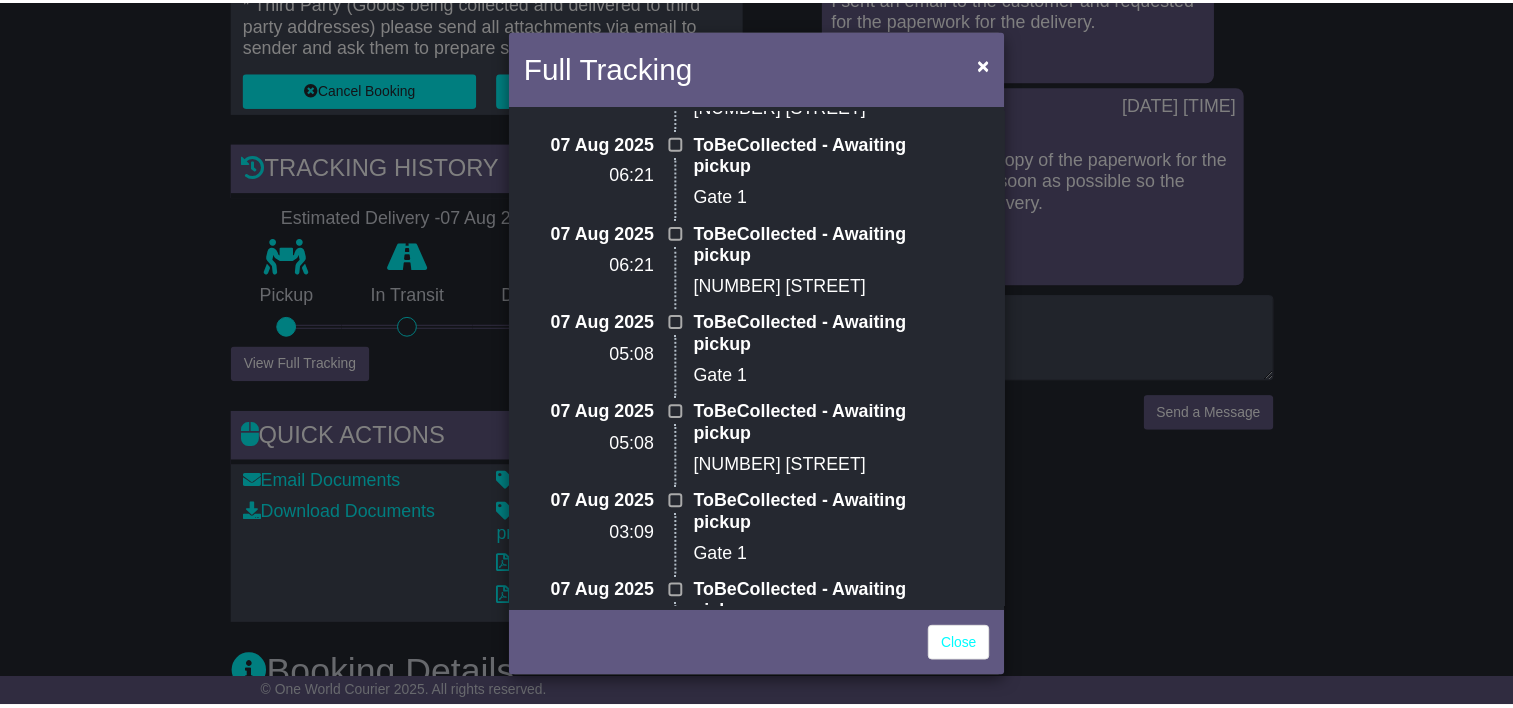 scroll, scrollTop: 0, scrollLeft: 0, axis: both 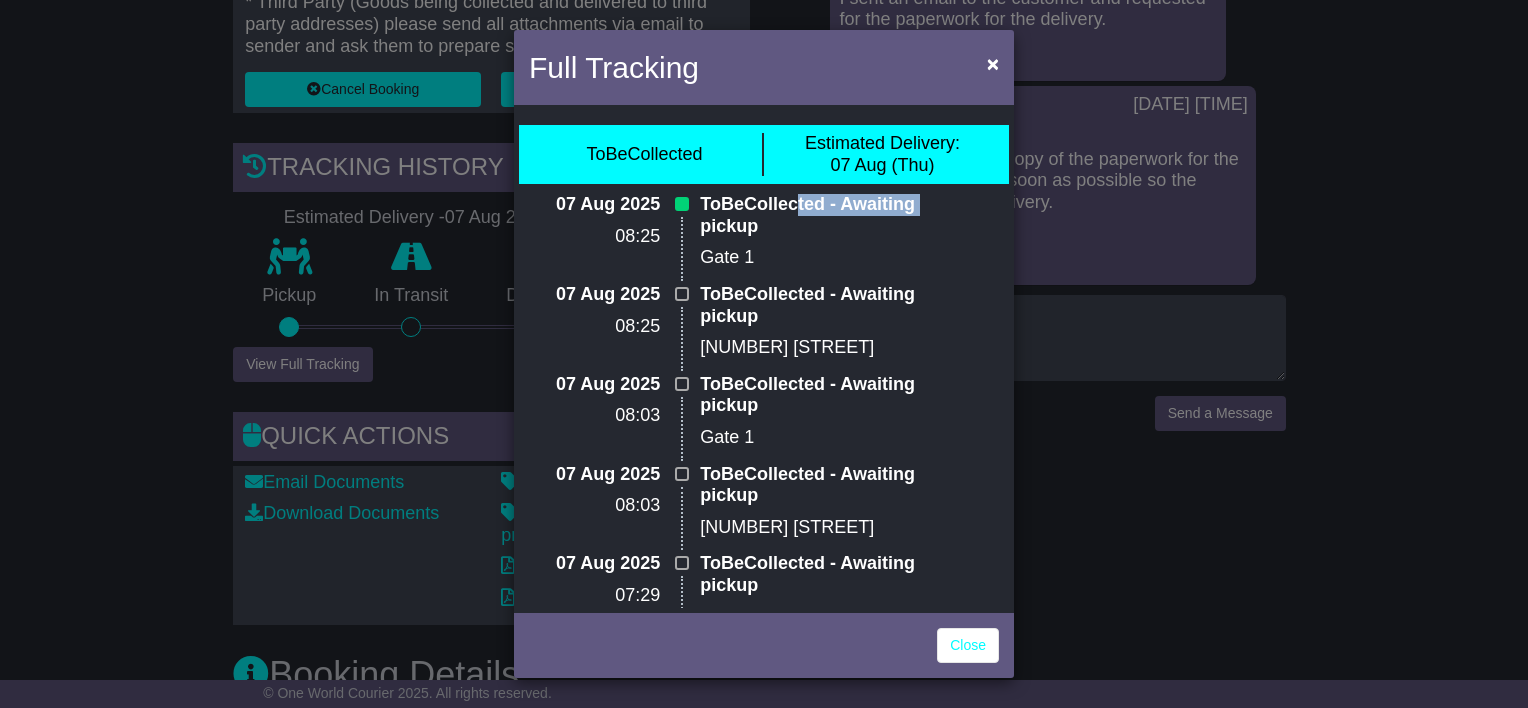 drag, startPoint x: 791, startPoint y: 204, endPoint x: 912, endPoint y: 204, distance: 121 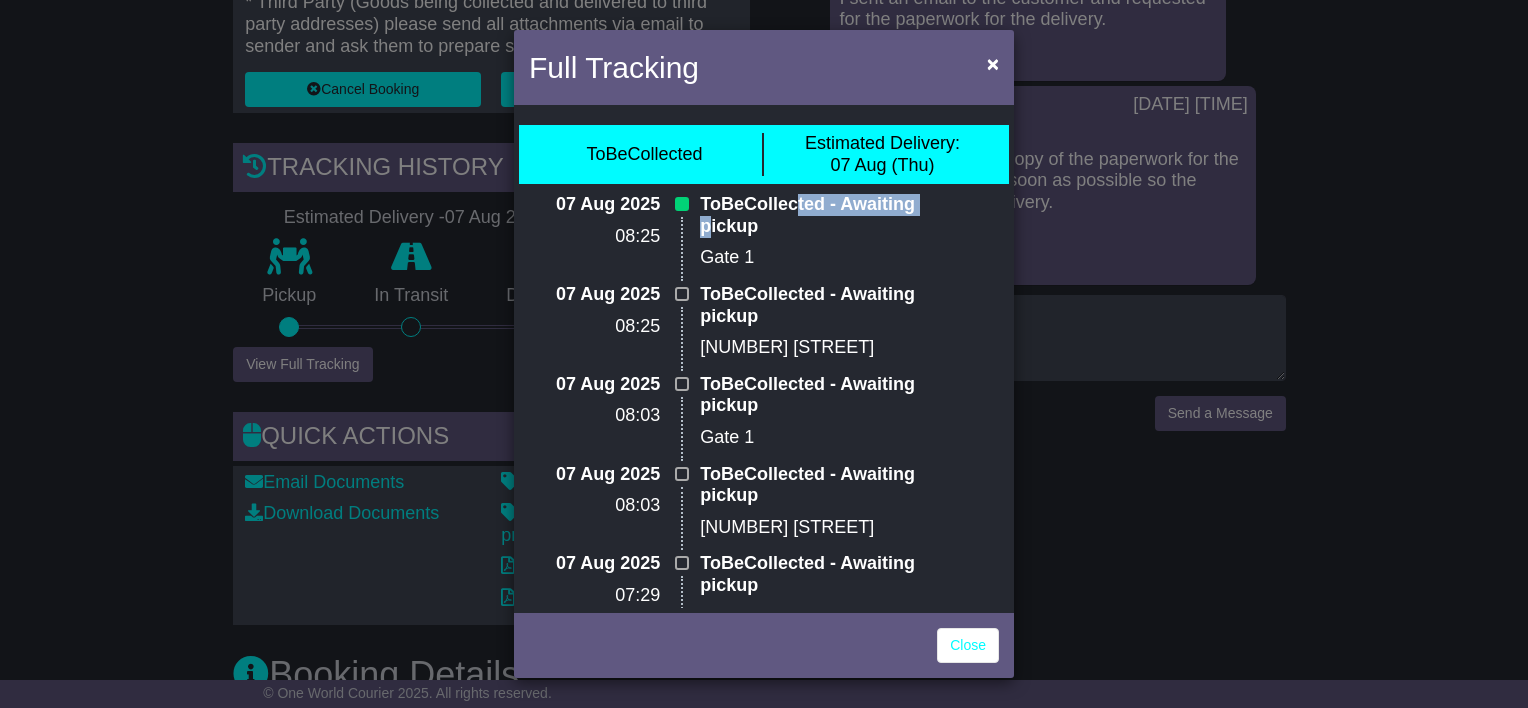drag, startPoint x: 912, startPoint y: 204, endPoint x: 841, endPoint y: 215, distance: 71.84706 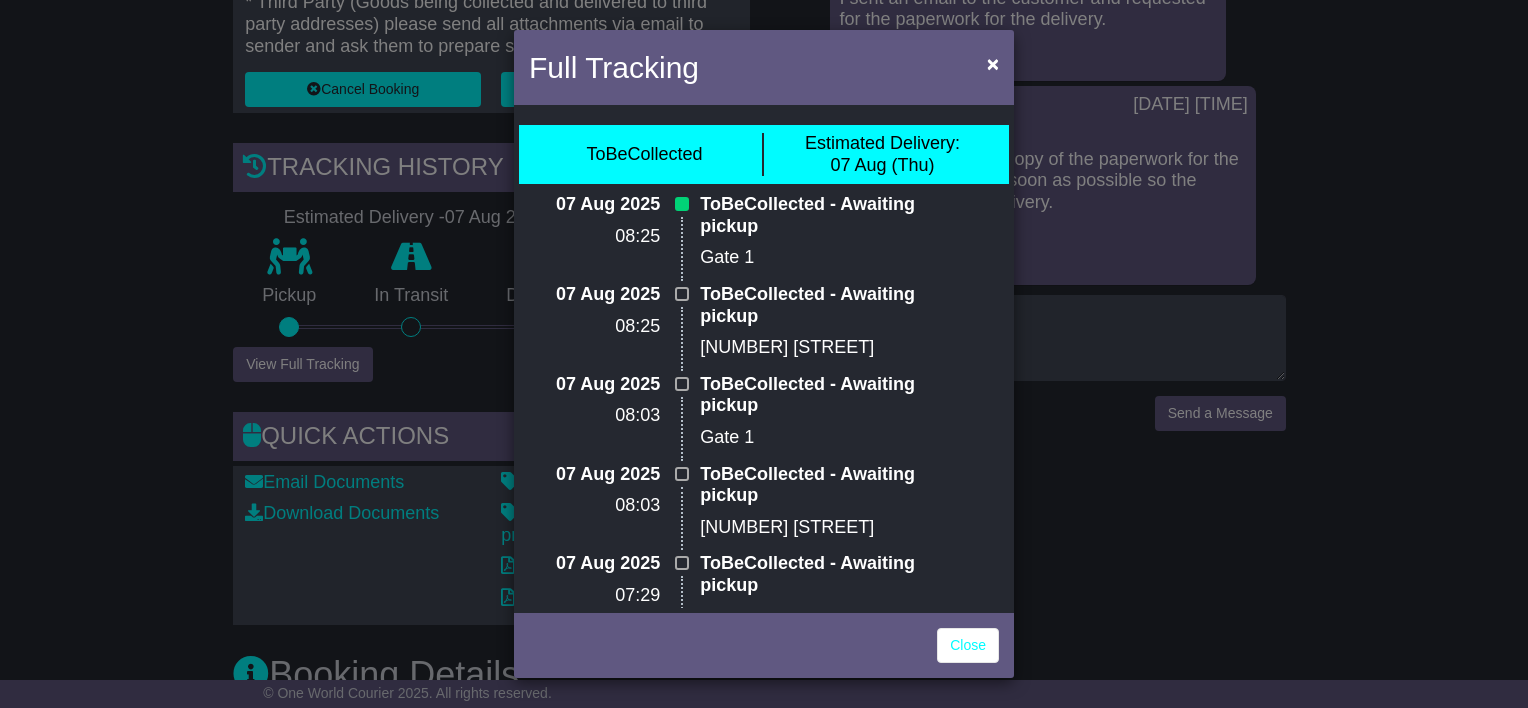 click on "Gate 1" at bounding box center (837, 258) 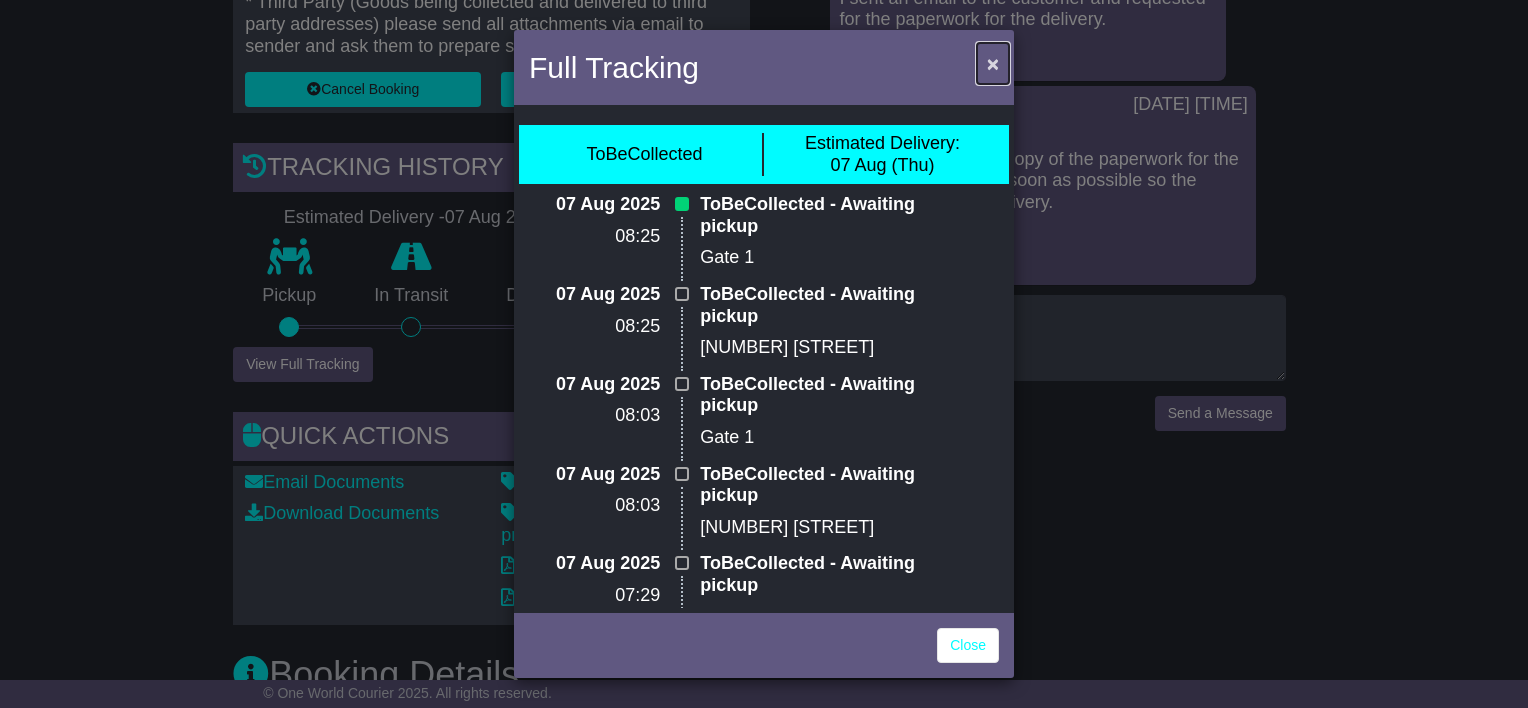 click on "×" at bounding box center [993, 63] 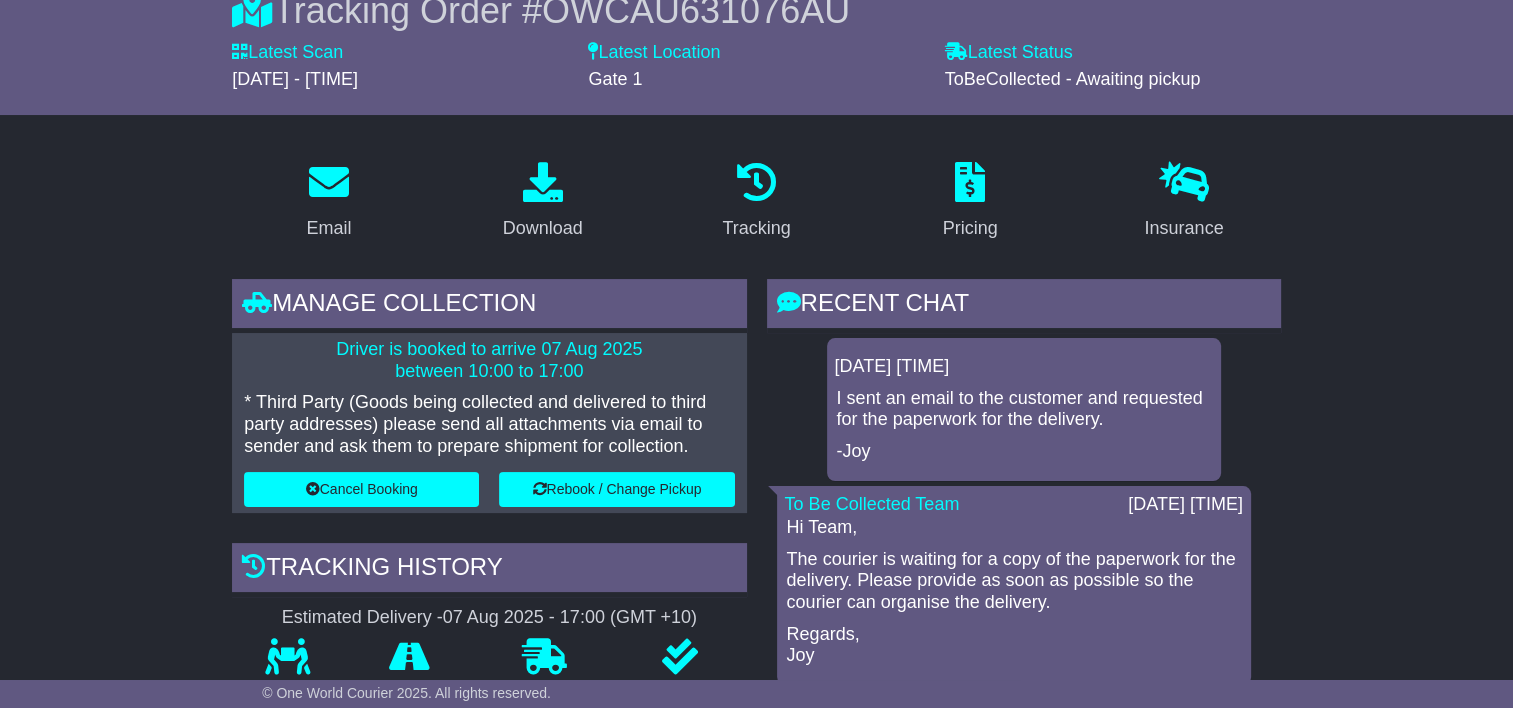 scroll, scrollTop: 0, scrollLeft: 0, axis: both 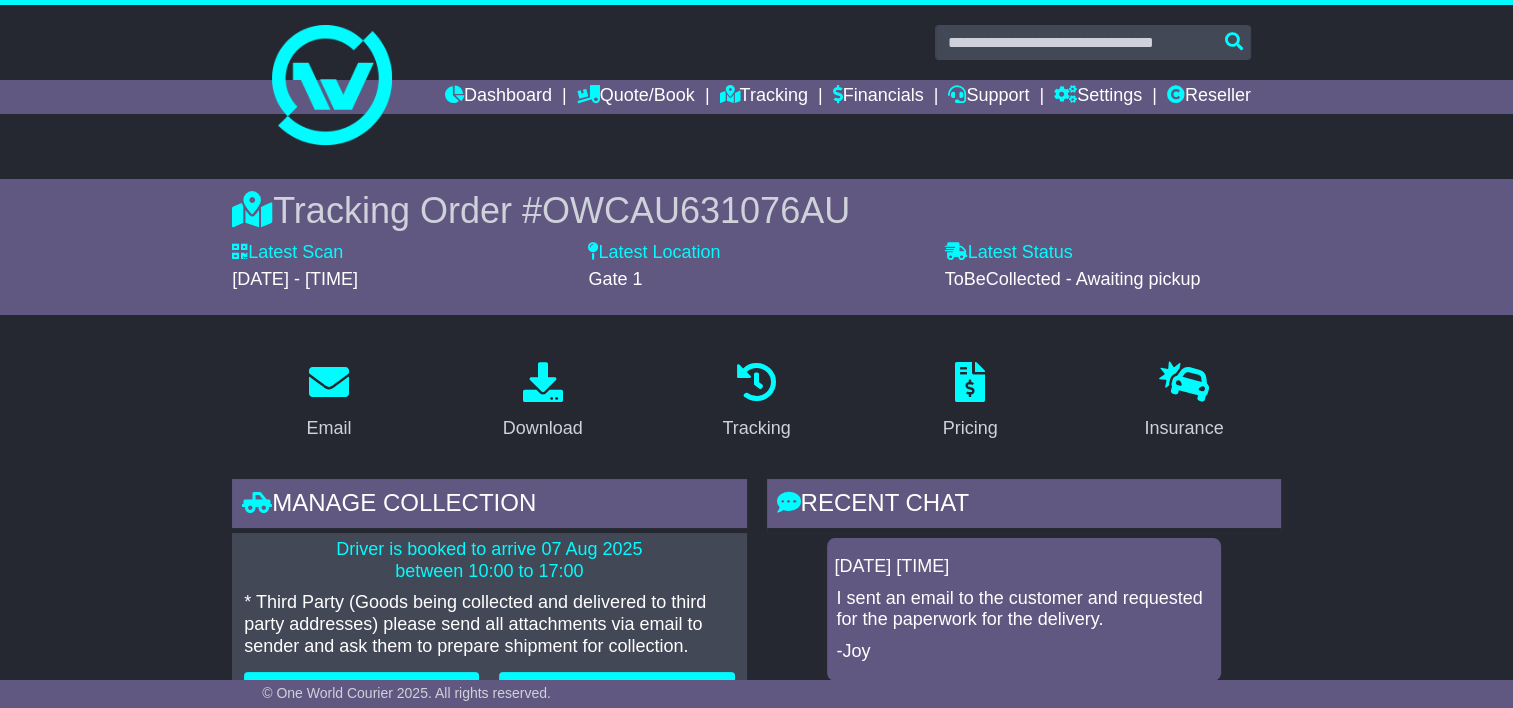 click on "OWCAU631076AU" at bounding box center [696, 210] 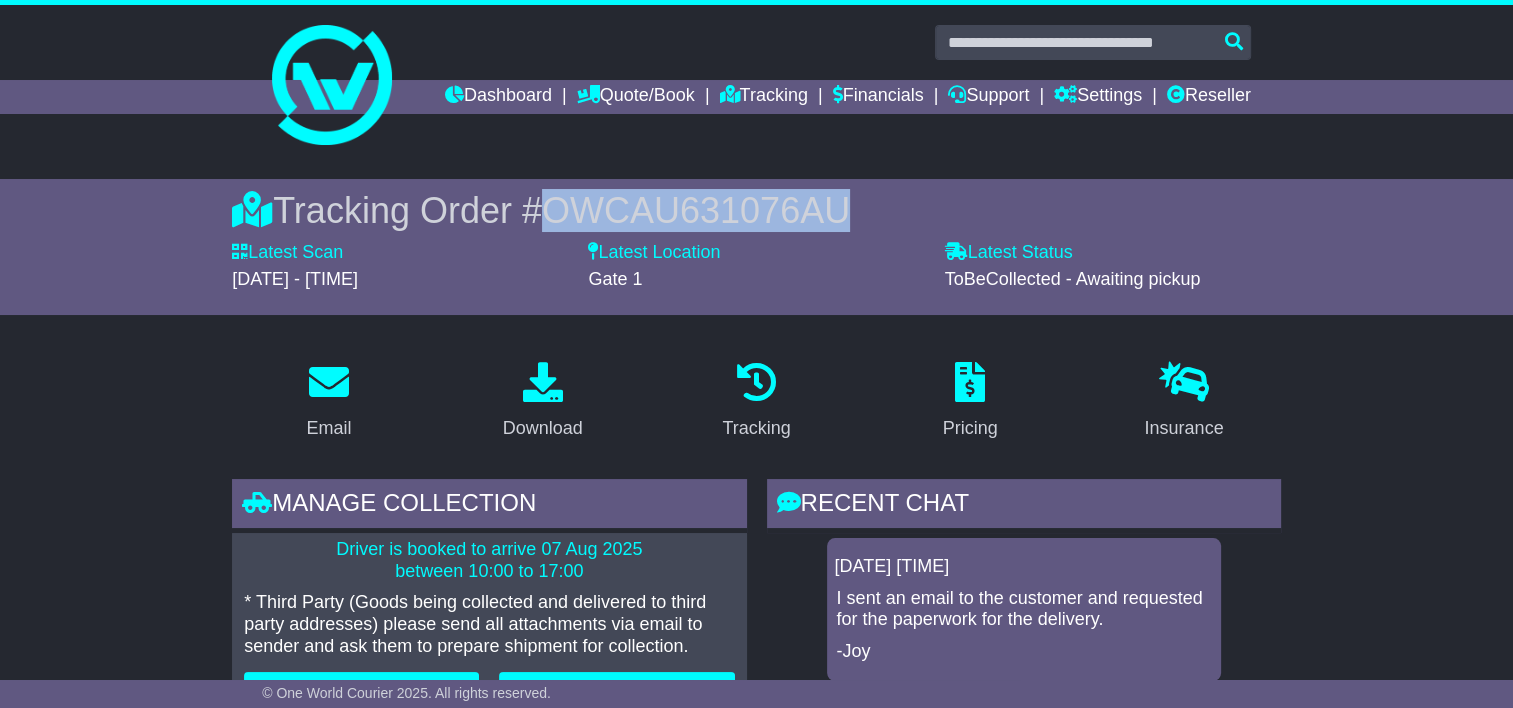 click on "OWCAU631076AU" at bounding box center (696, 210) 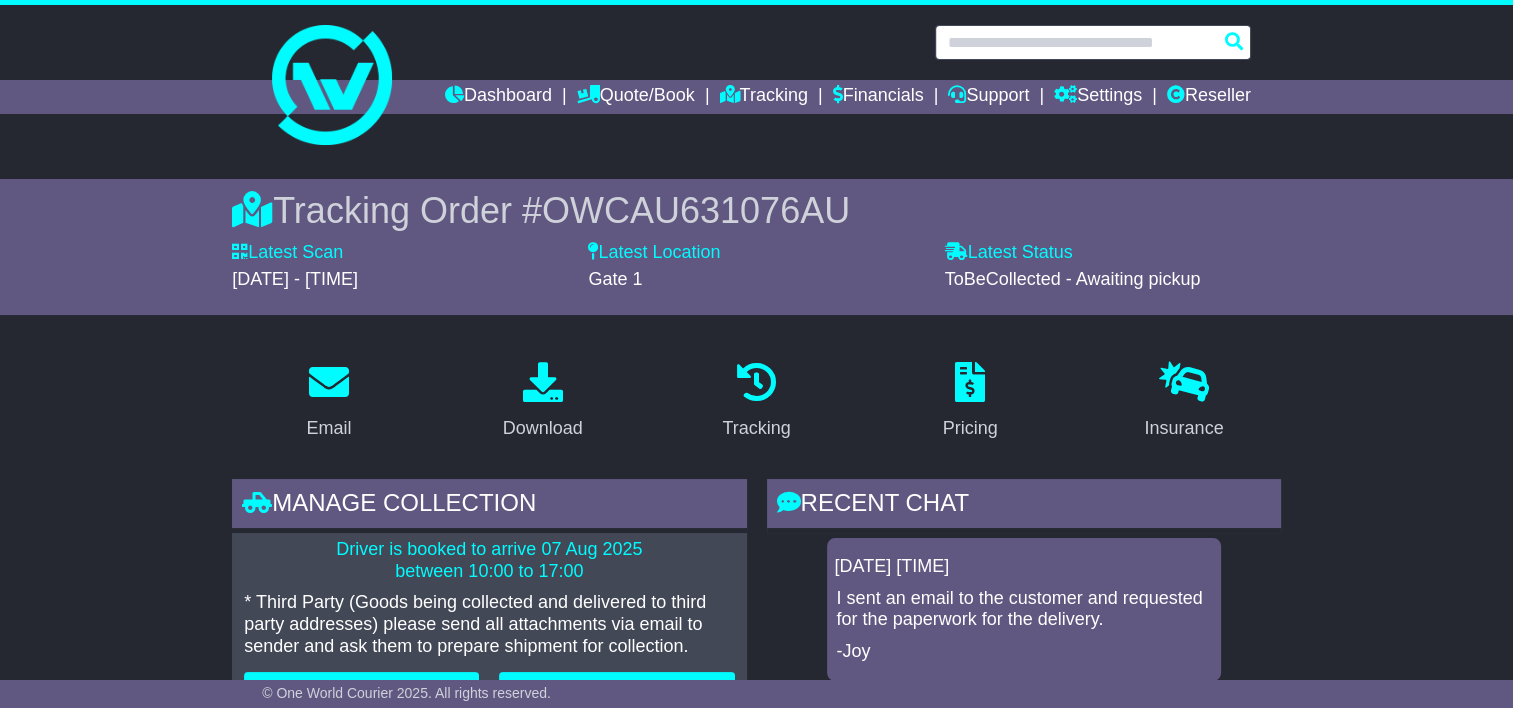 click at bounding box center (1093, 42) 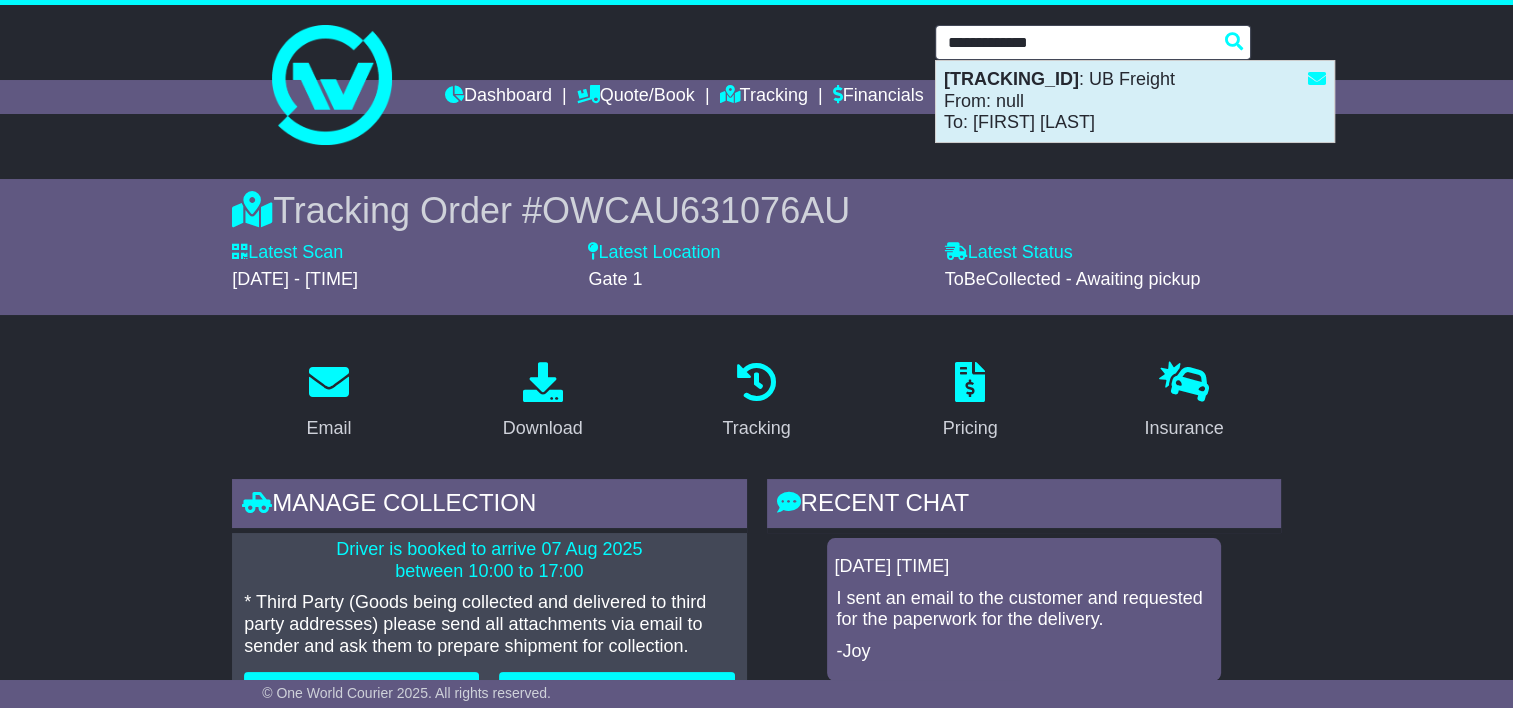 click on "OWS000631068(5518) : UB Freight From: null To: Debrah Mizzi" at bounding box center [1135, 101] 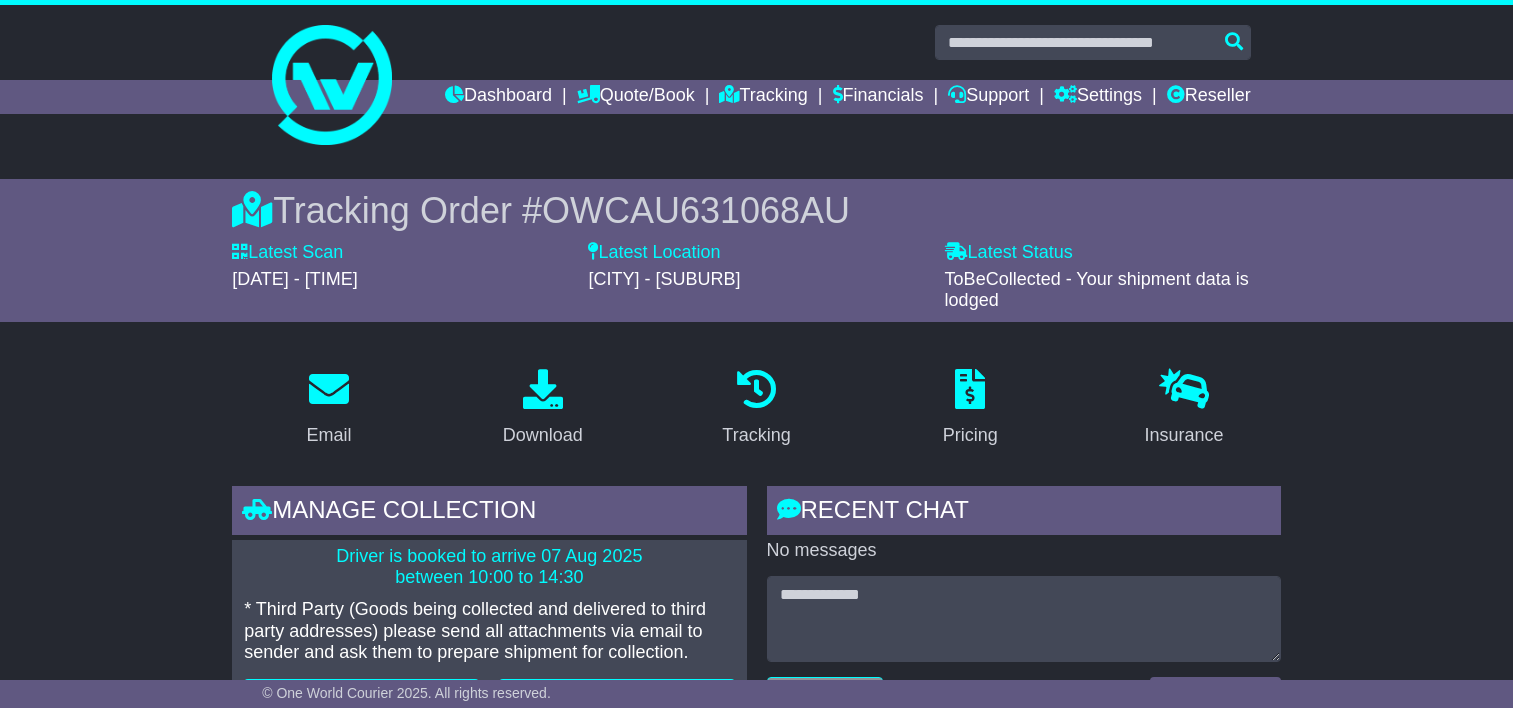 scroll, scrollTop: 0, scrollLeft: 0, axis: both 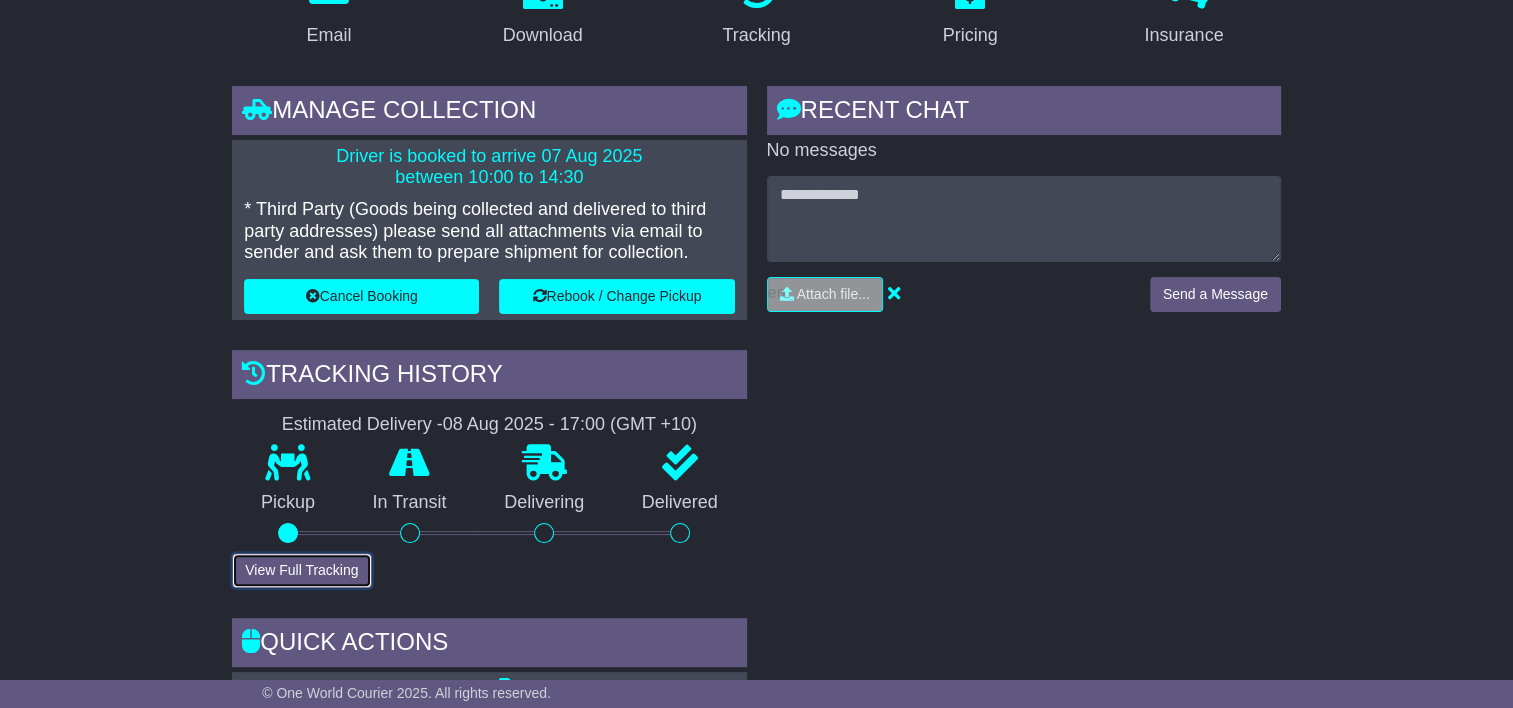click on "View Full Tracking" at bounding box center (301, 570) 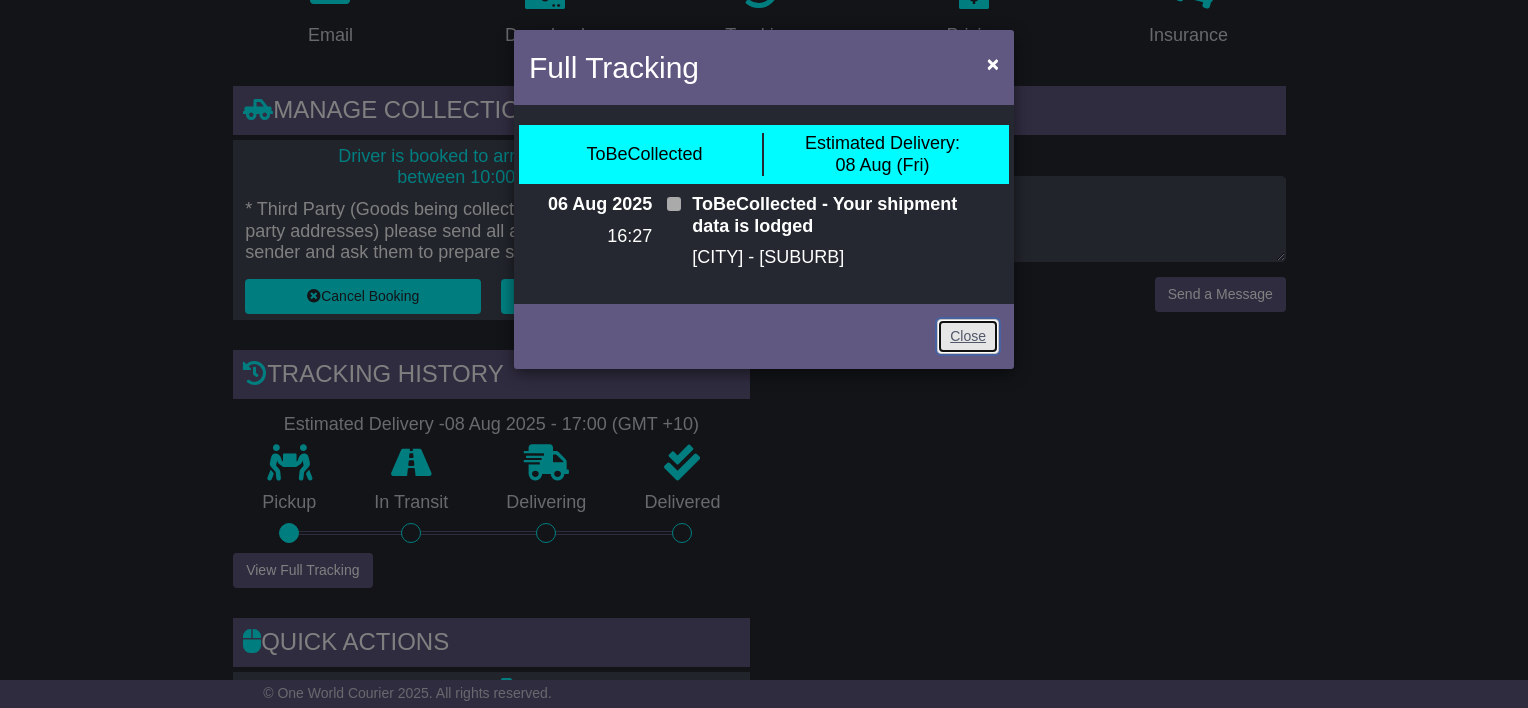 click on "Close" at bounding box center [968, 336] 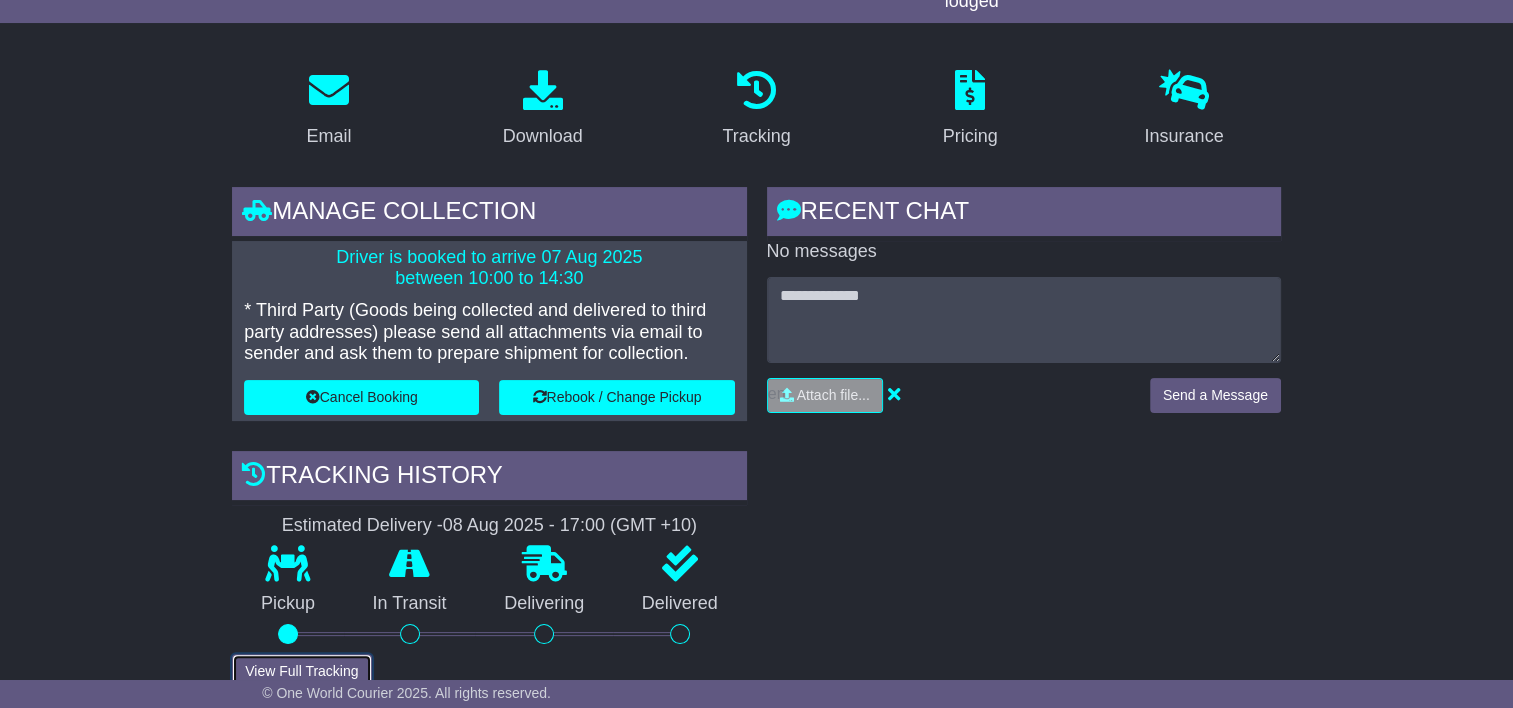 scroll, scrollTop: 400, scrollLeft: 0, axis: vertical 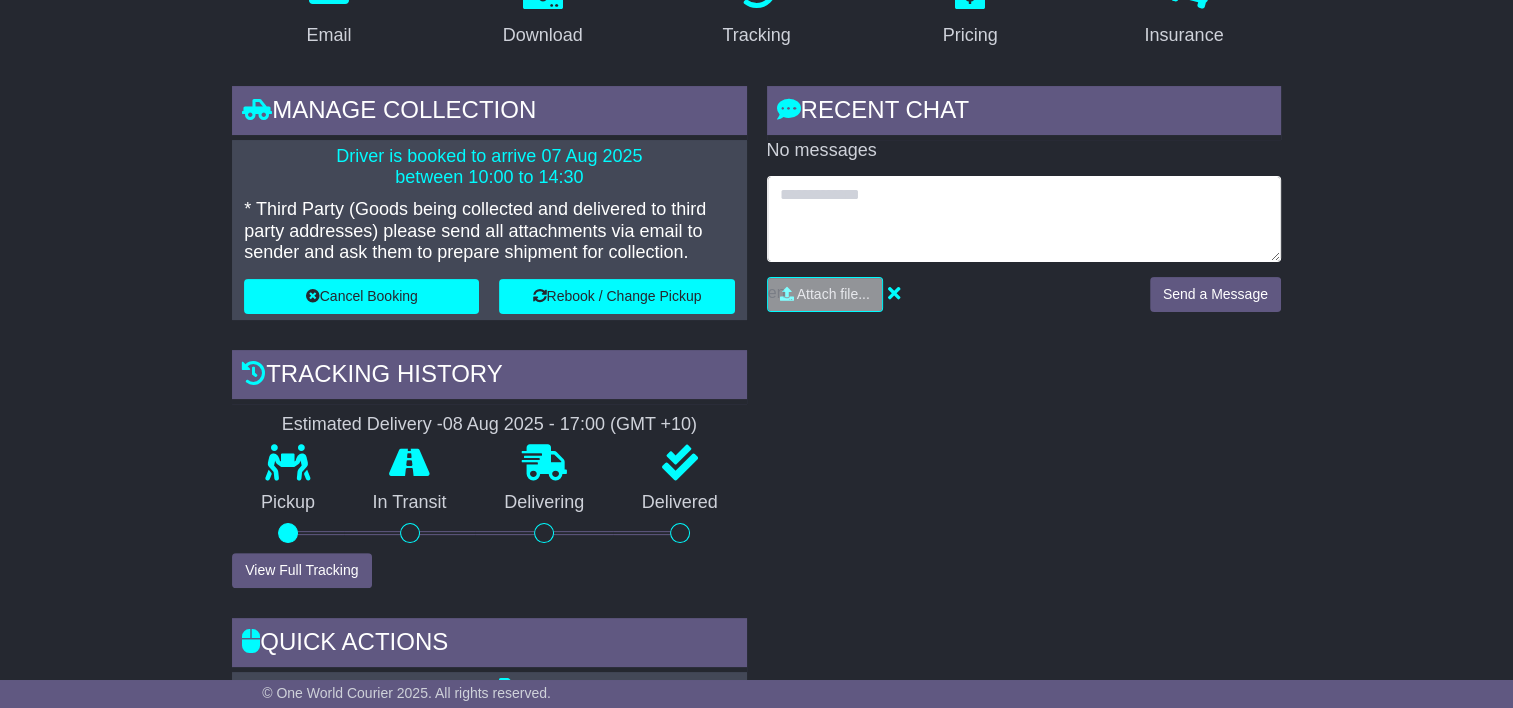 click at bounding box center [1024, 219] 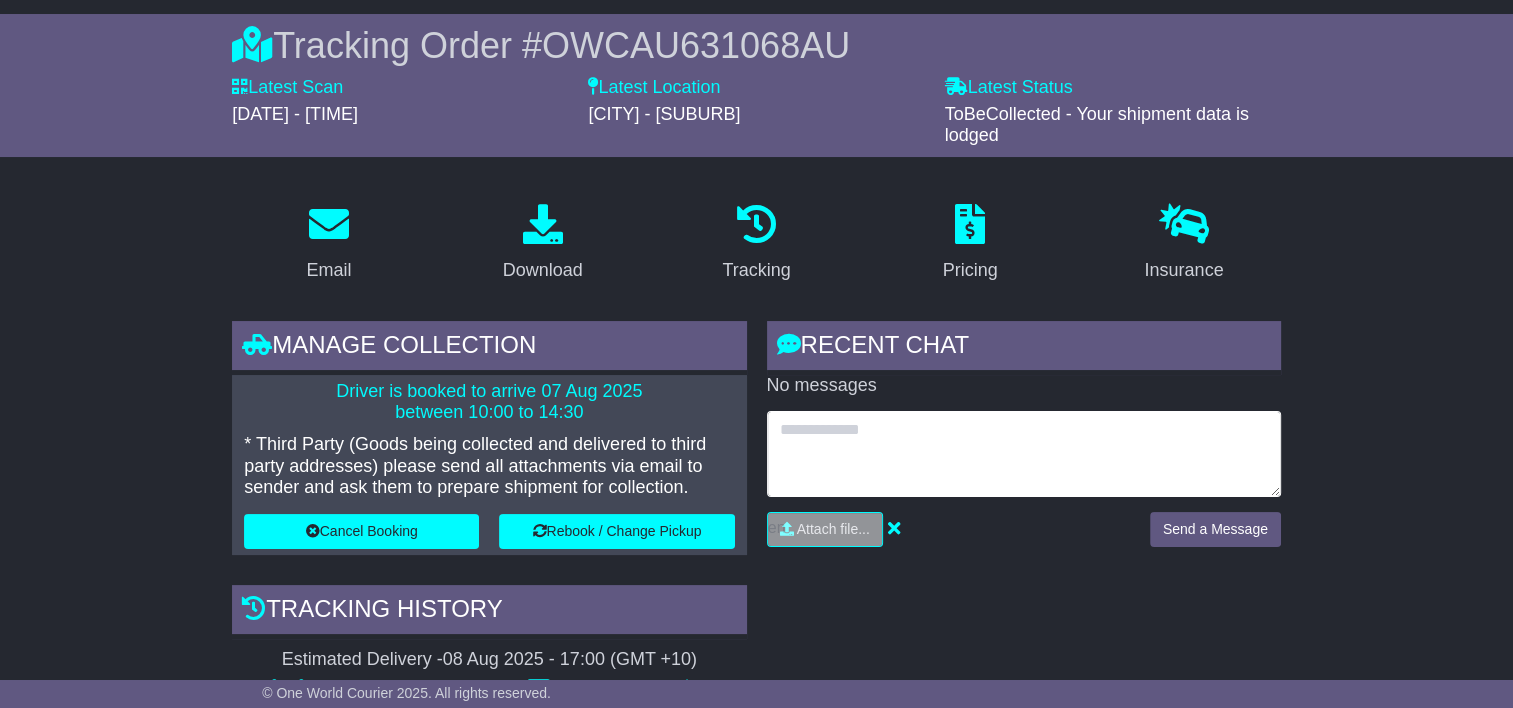 scroll, scrollTop: 200, scrollLeft: 0, axis: vertical 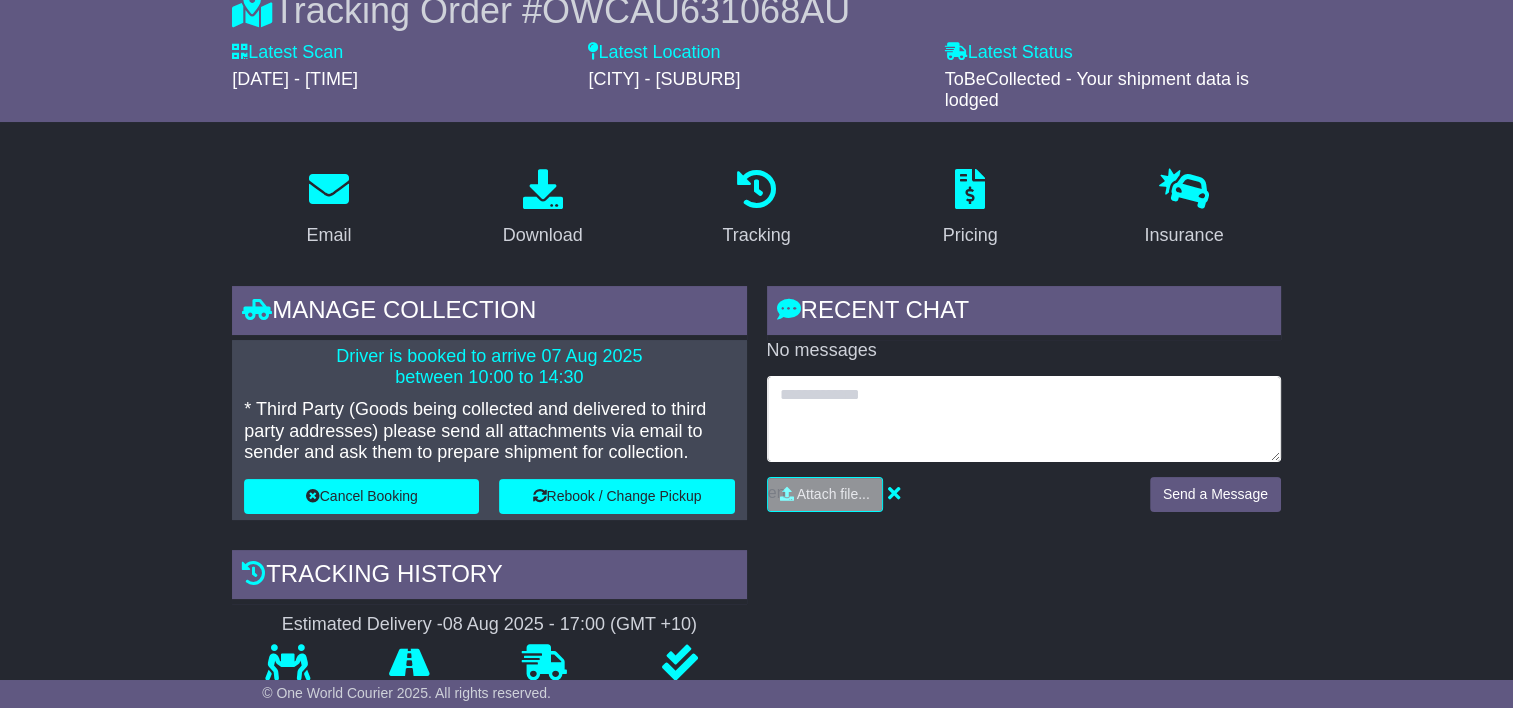 click at bounding box center [1024, 419] 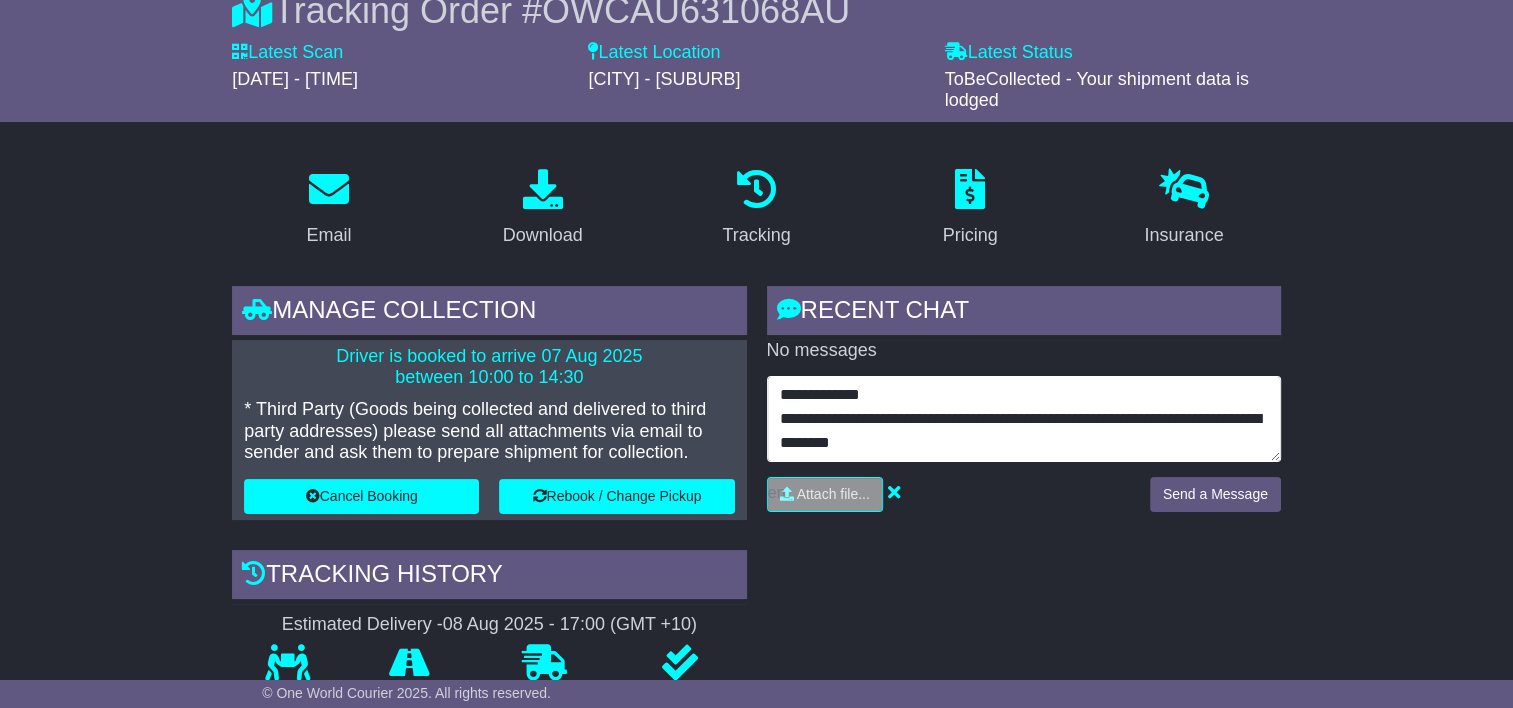 scroll, scrollTop: 0, scrollLeft: 0, axis: both 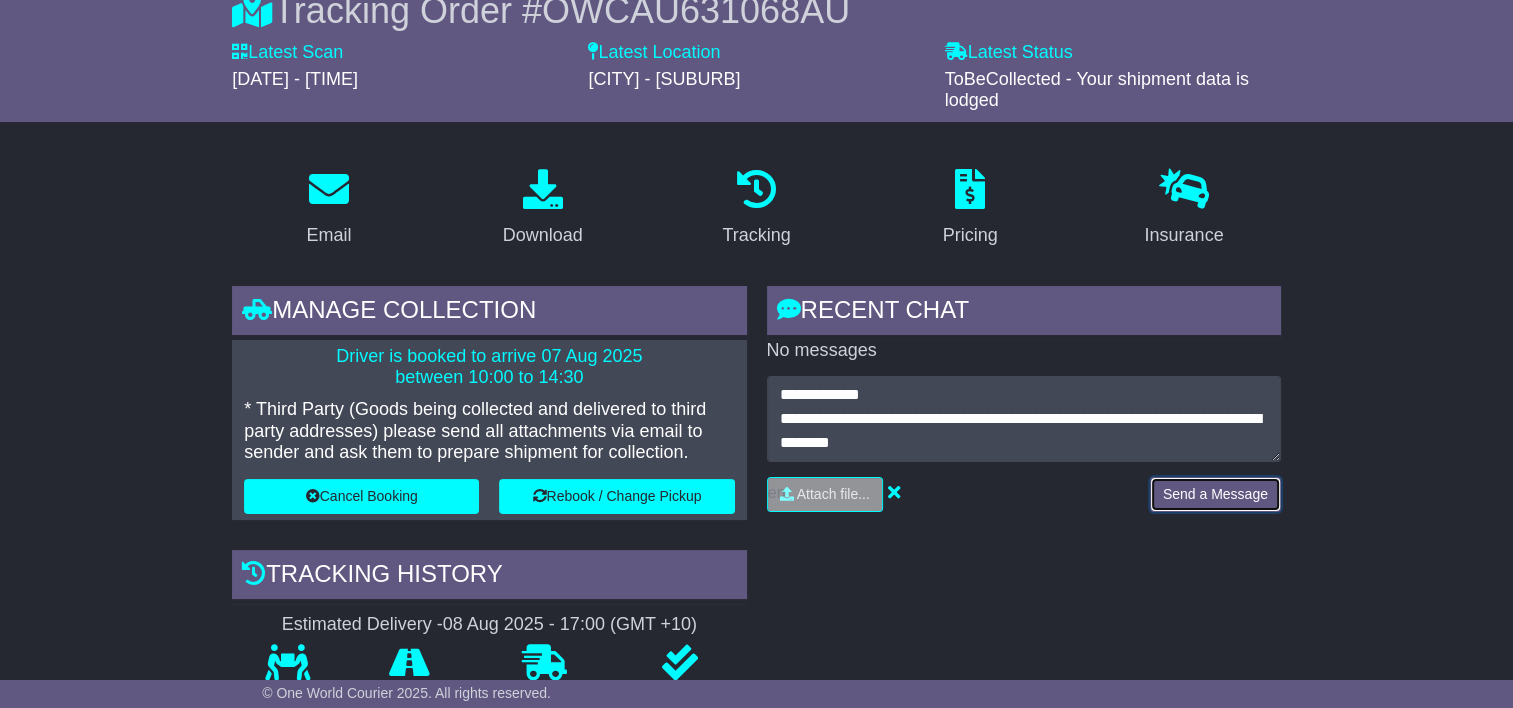 click on "Send a Message" at bounding box center [1215, 494] 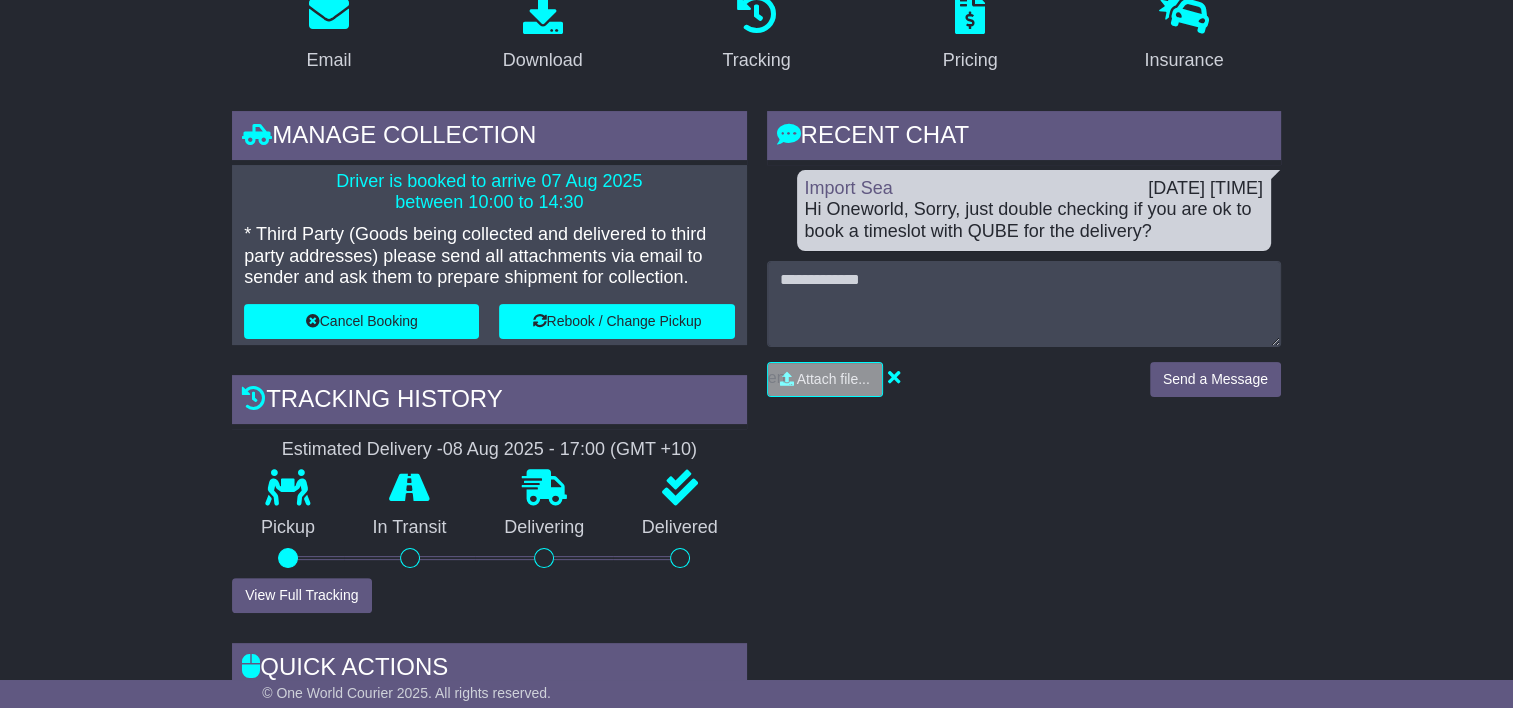 scroll, scrollTop: 200, scrollLeft: 0, axis: vertical 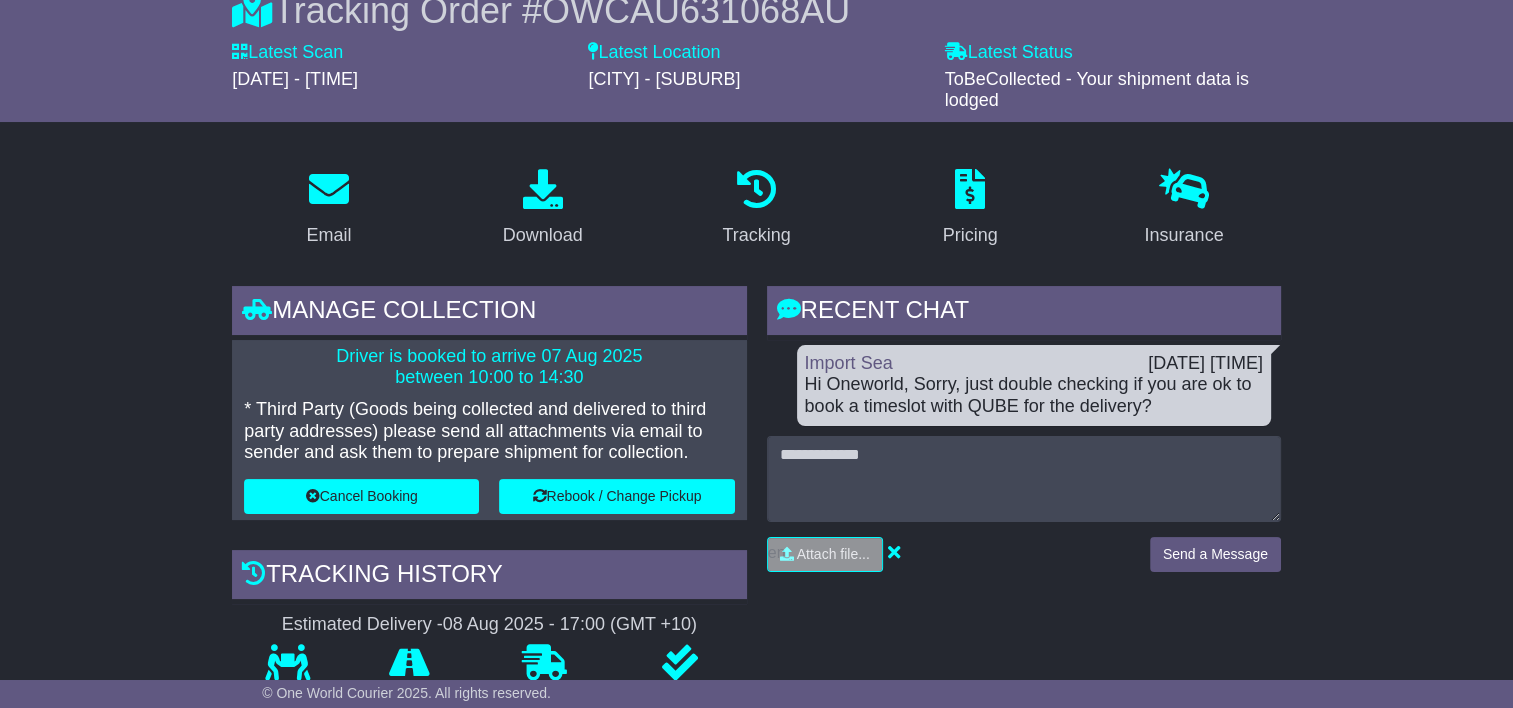 click on "Hi Oneworld,
Sorry, just double checking if you are ok to book a timeslot with QUBE for the delivery?" at bounding box center (1034, 395) 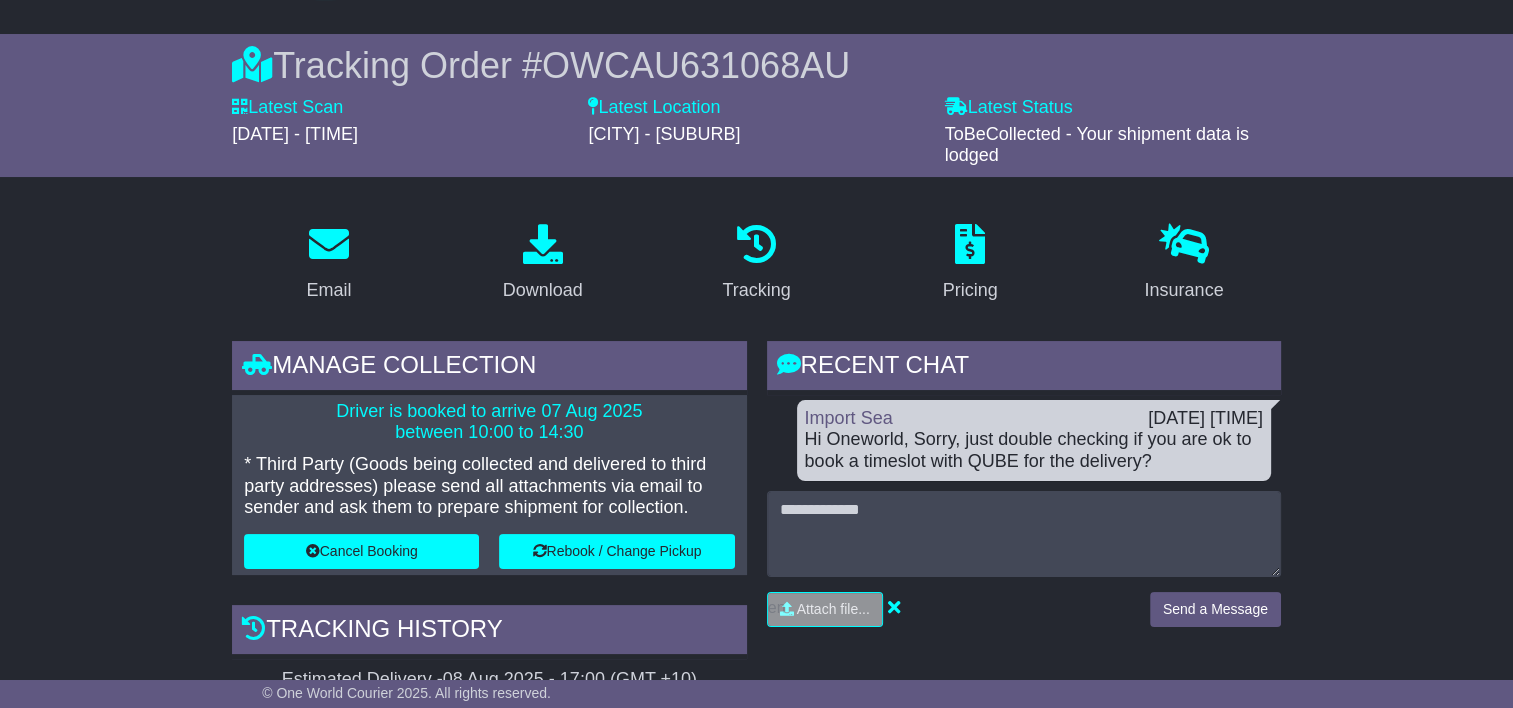scroll, scrollTop: 0, scrollLeft: 0, axis: both 